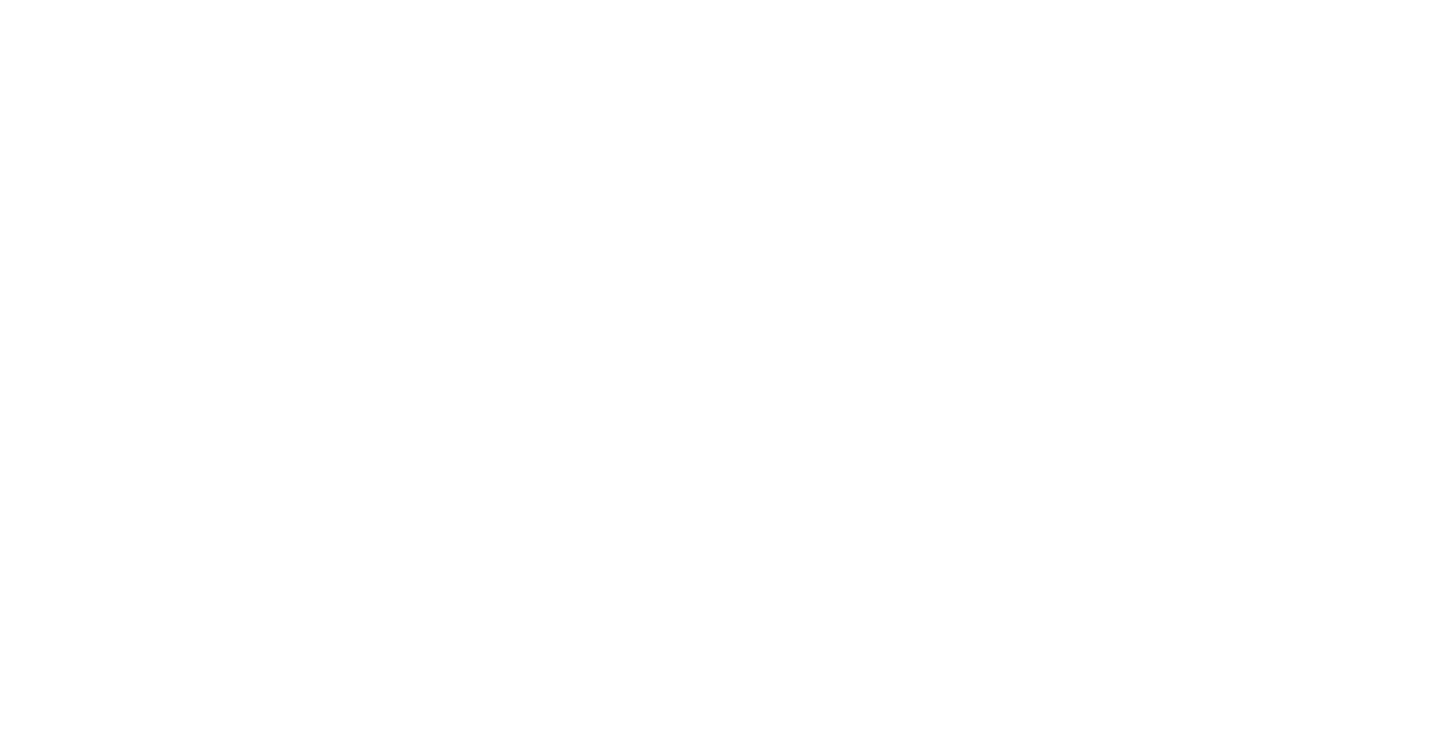 scroll, scrollTop: 0, scrollLeft: 0, axis: both 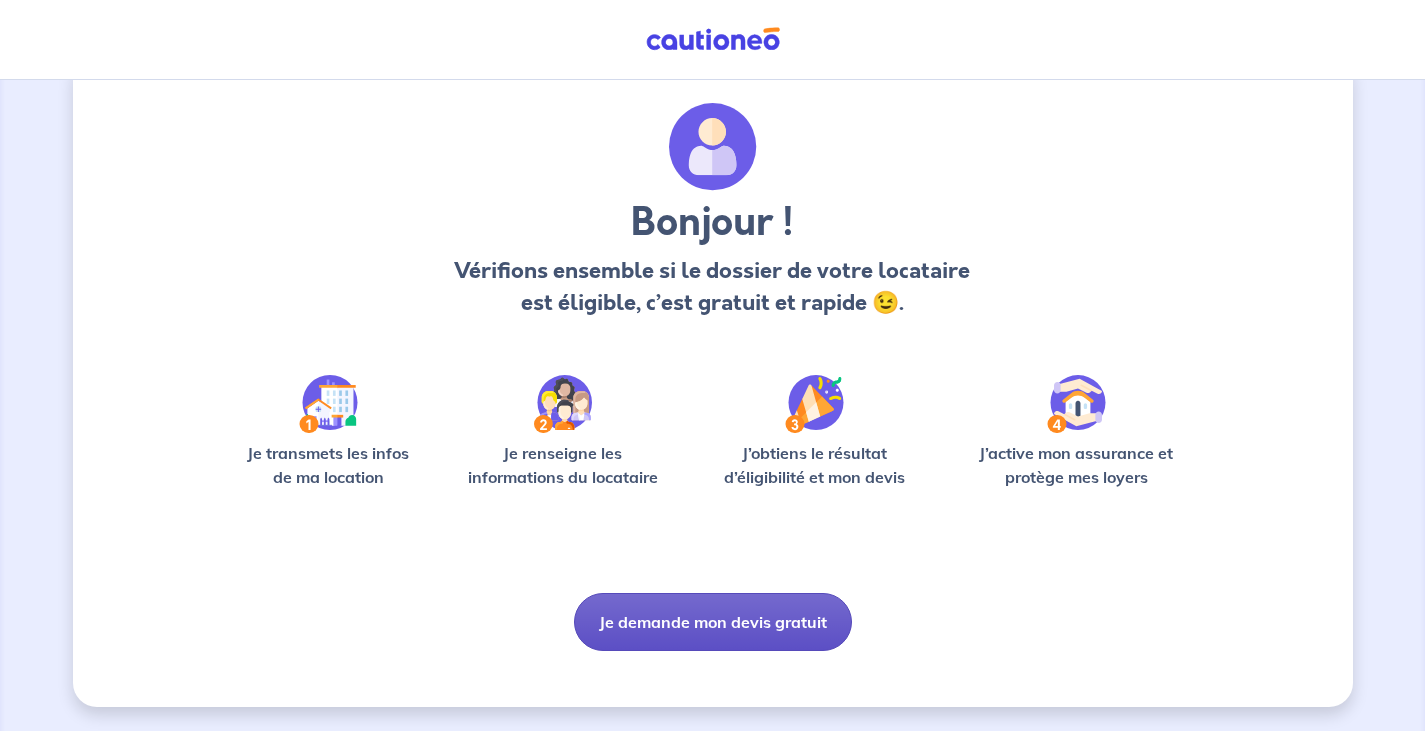 click on "Je demande mon devis gratuit" at bounding box center [713, 622] 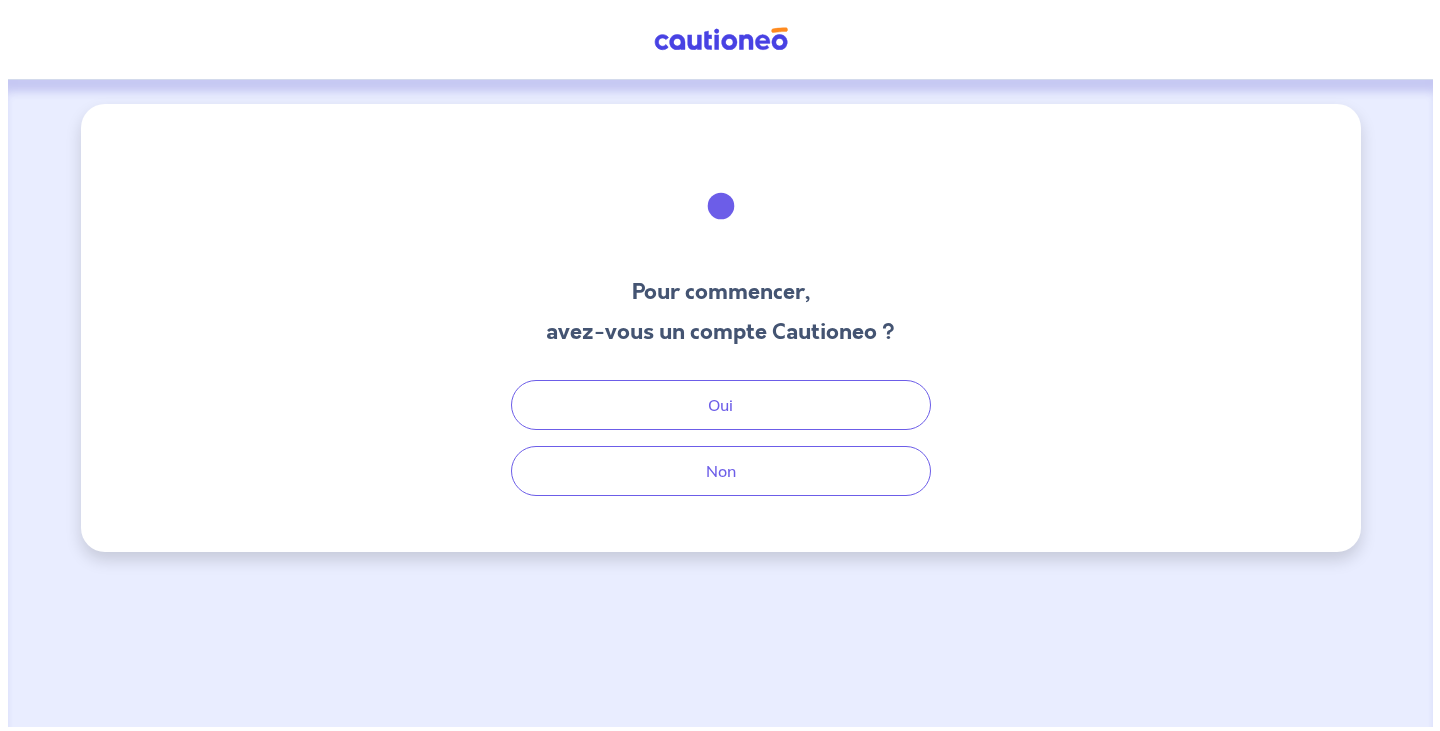 scroll, scrollTop: 0, scrollLeft: 0, axis: both 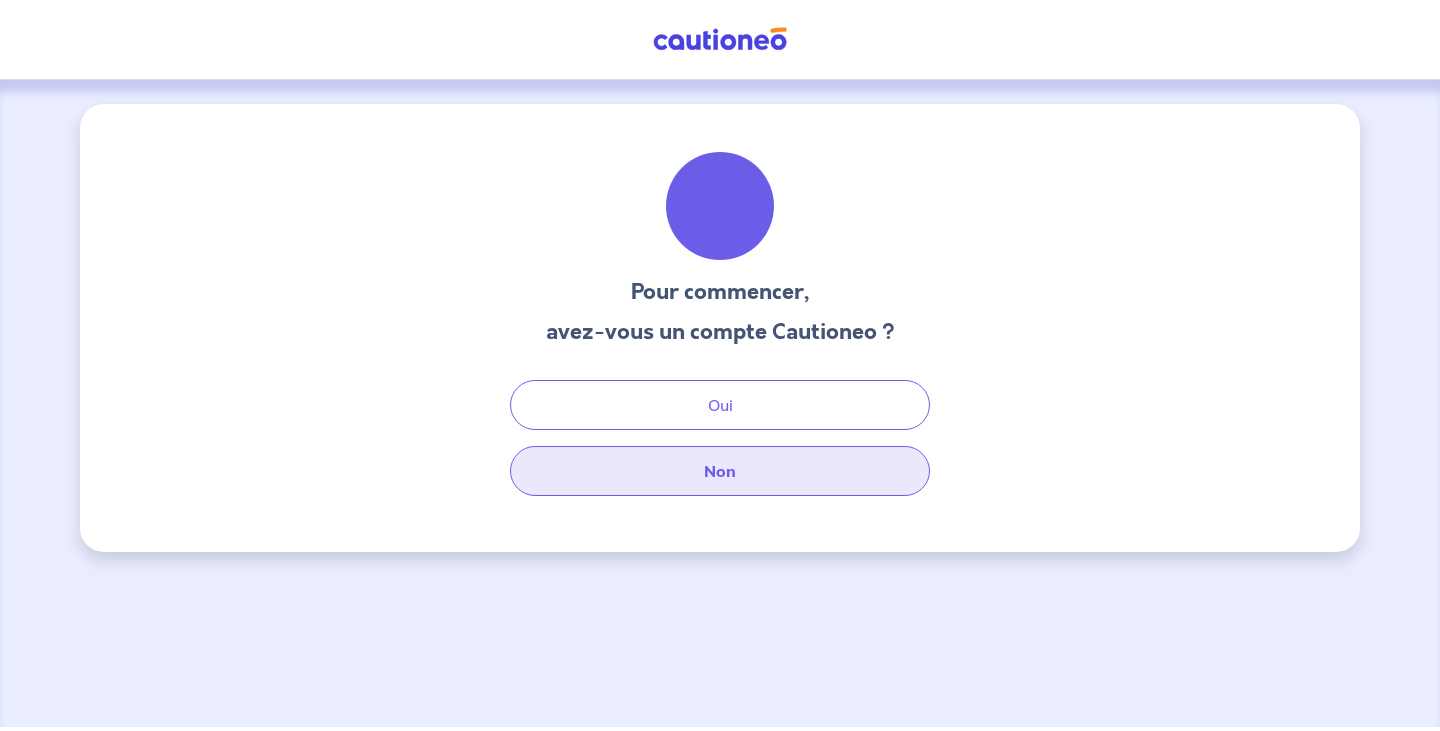 click on "Non" at bounding box center (720, 471) 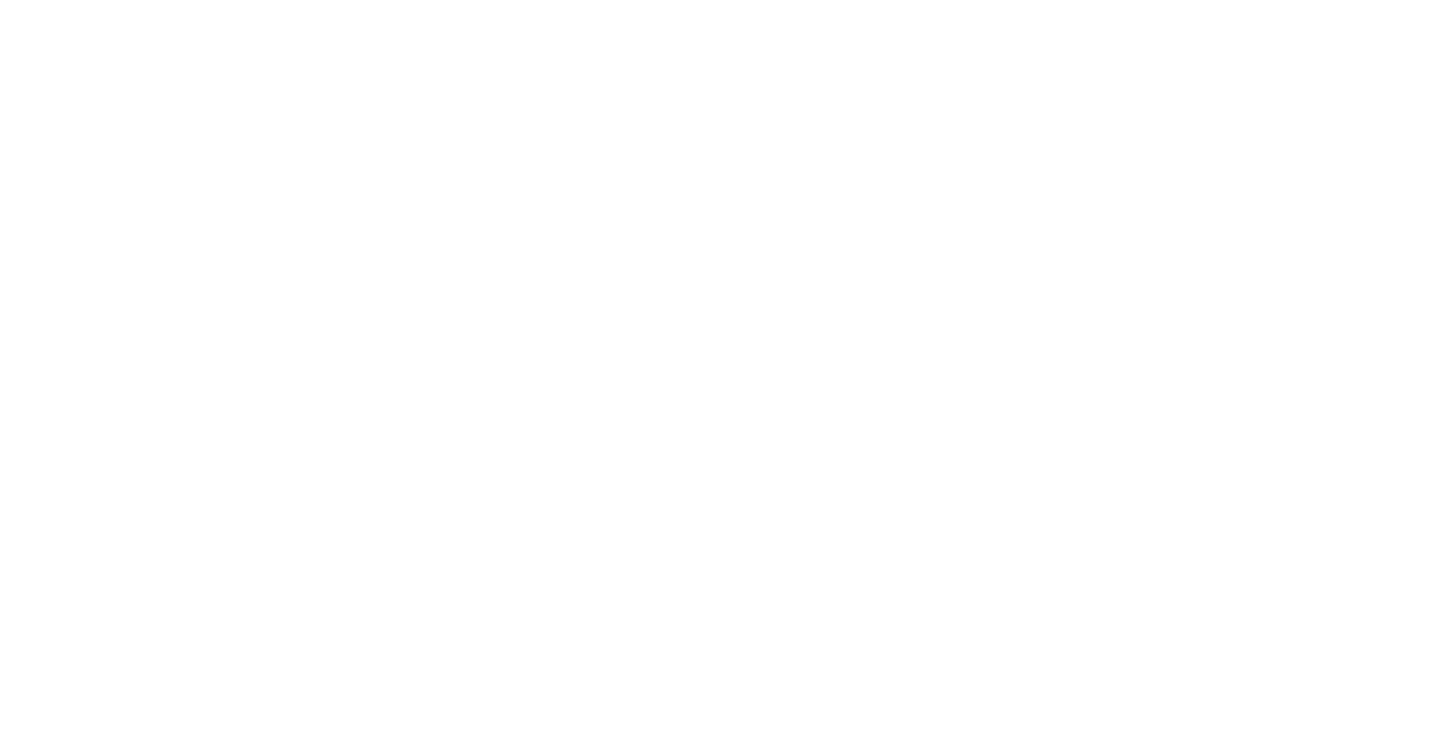 scroll, scrollTop: 0, scrollLeft: 0, axis: both 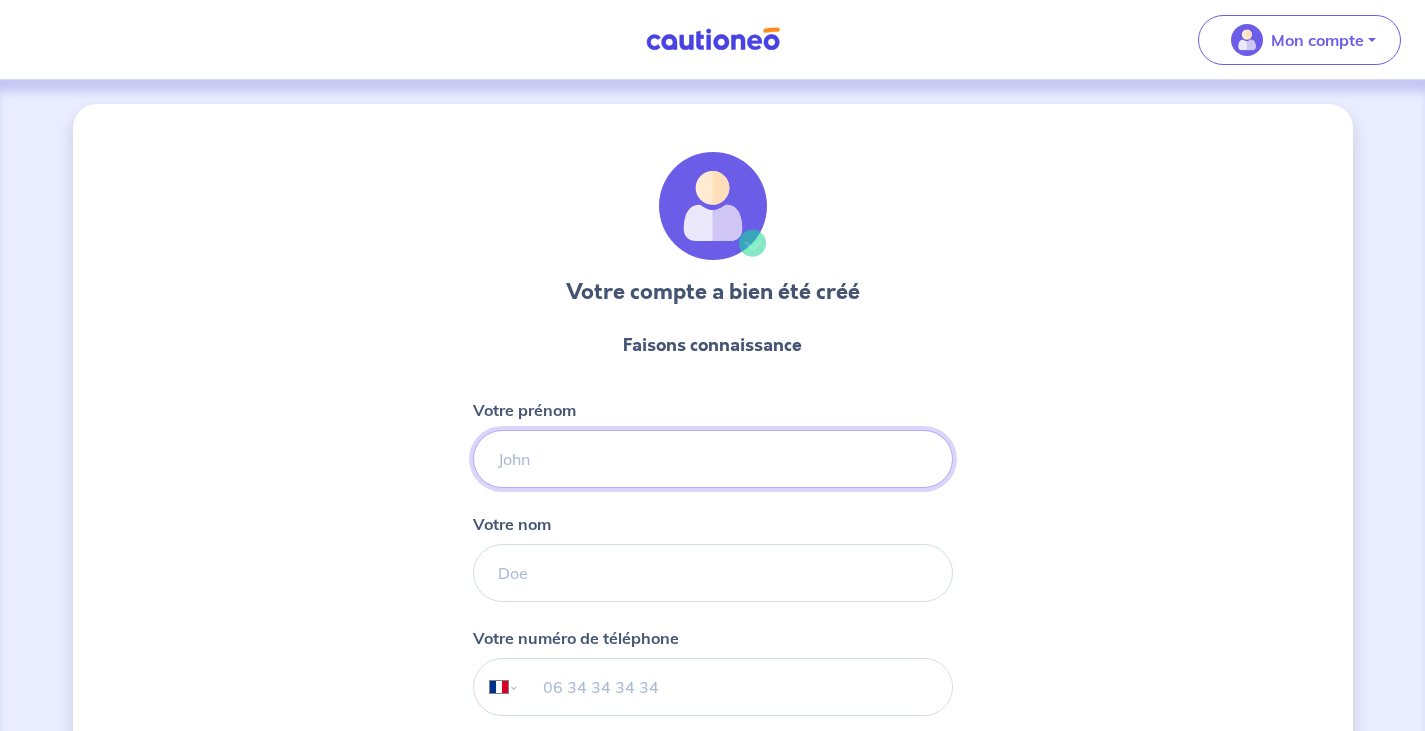 click on "Votre prénom" at bounding box center (713, 459) 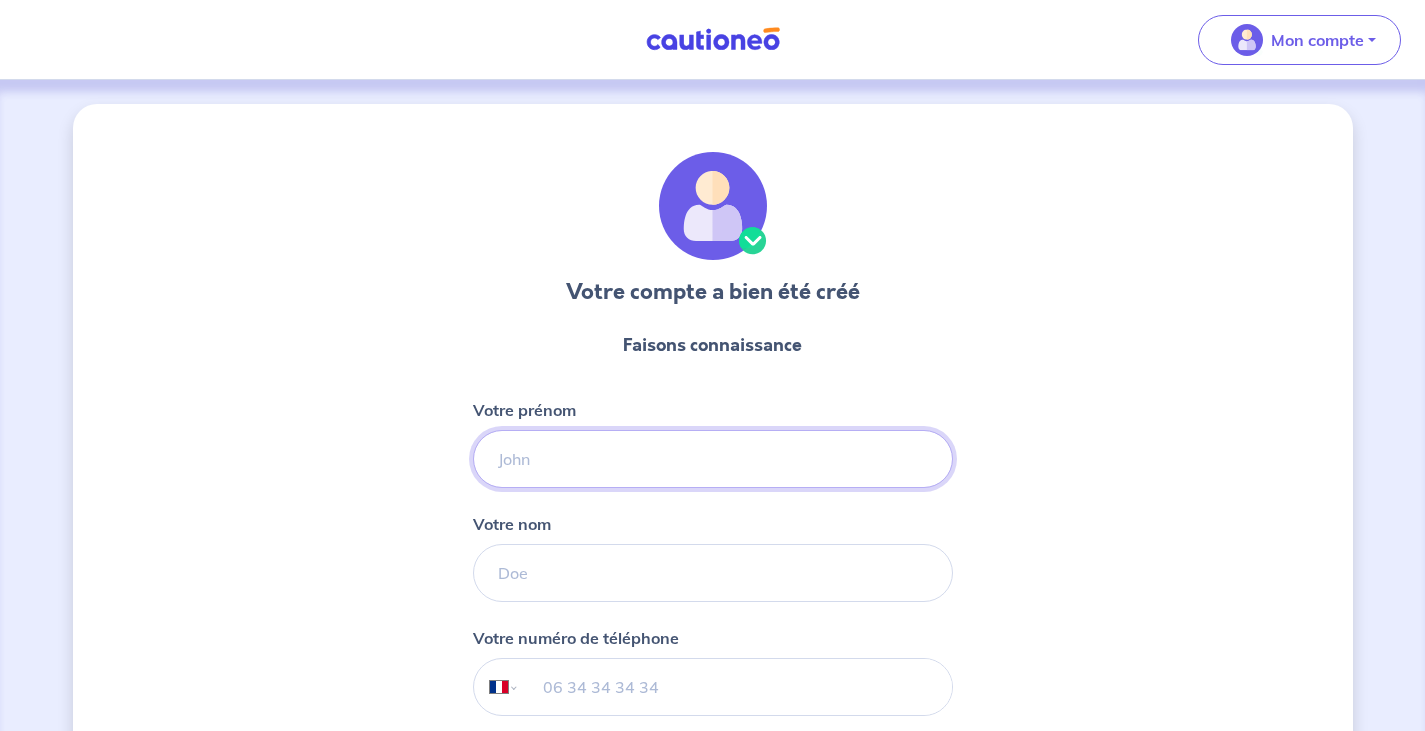 type on "[FIRST_NAME]" 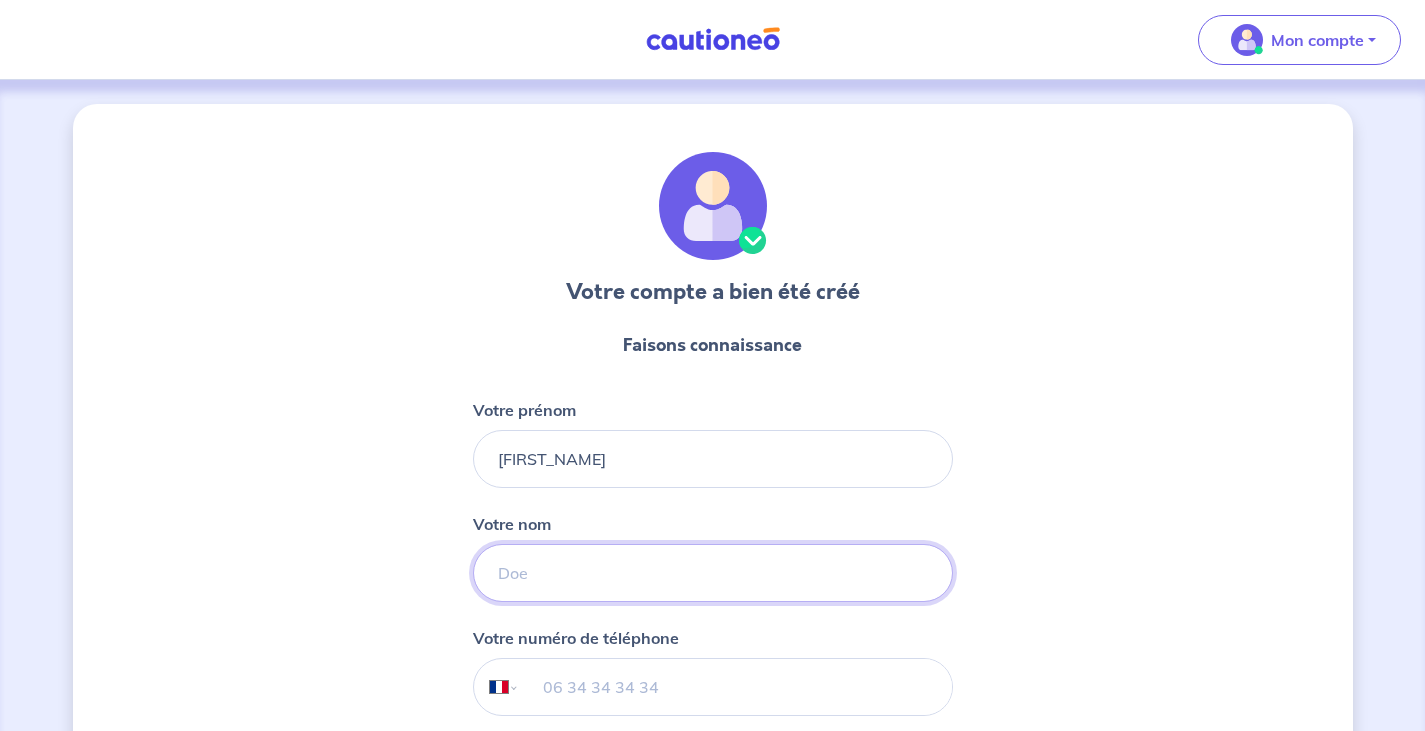 type on "PLIQUE" 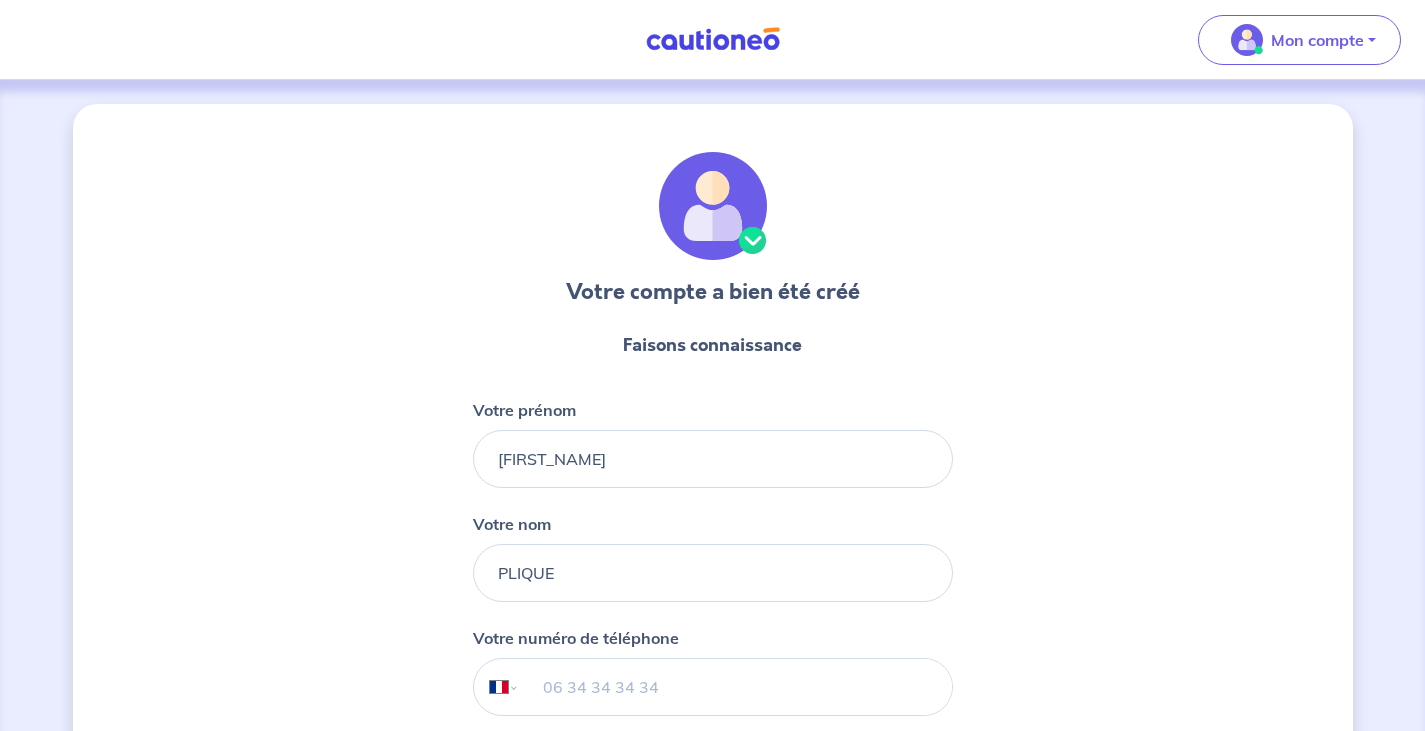 type on "[PHONE]" 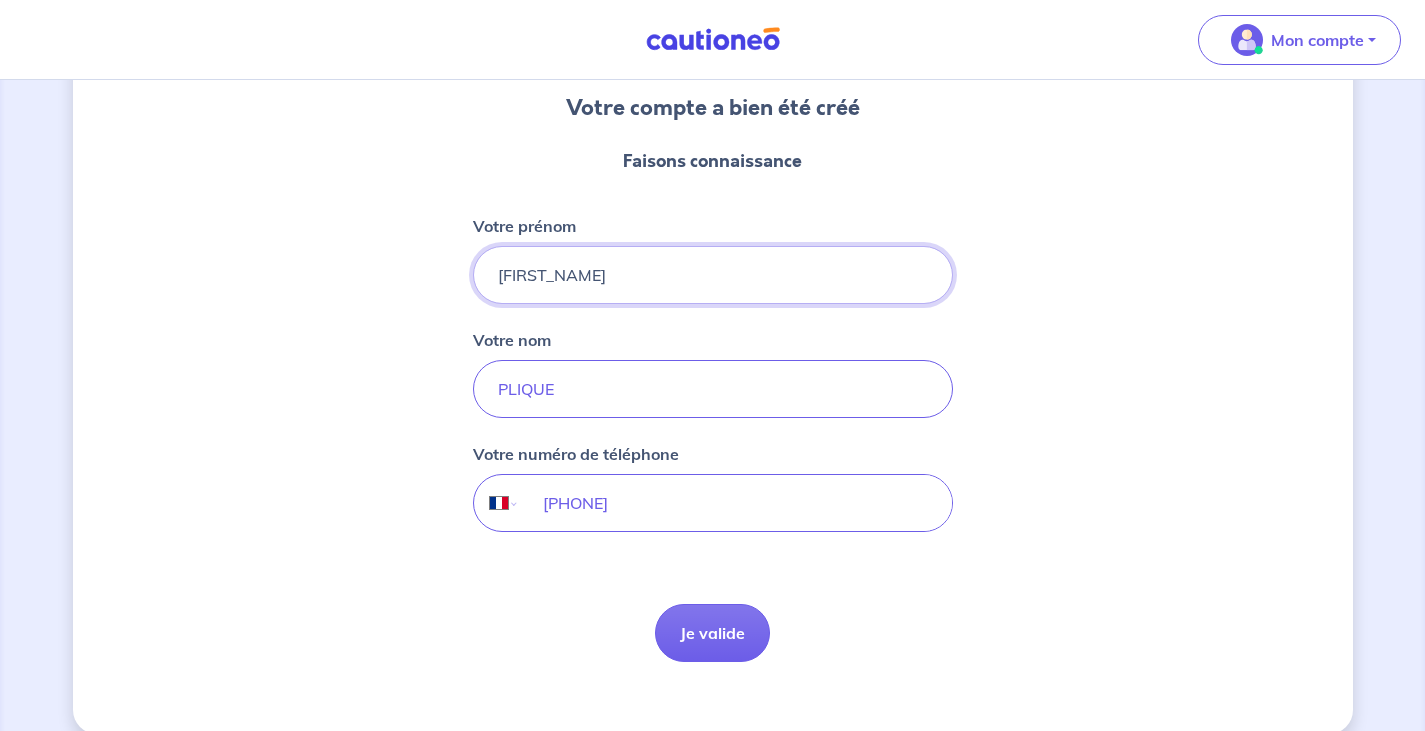 scroll, scrollTop: 211, scrollLeft: 0, axis: vertical 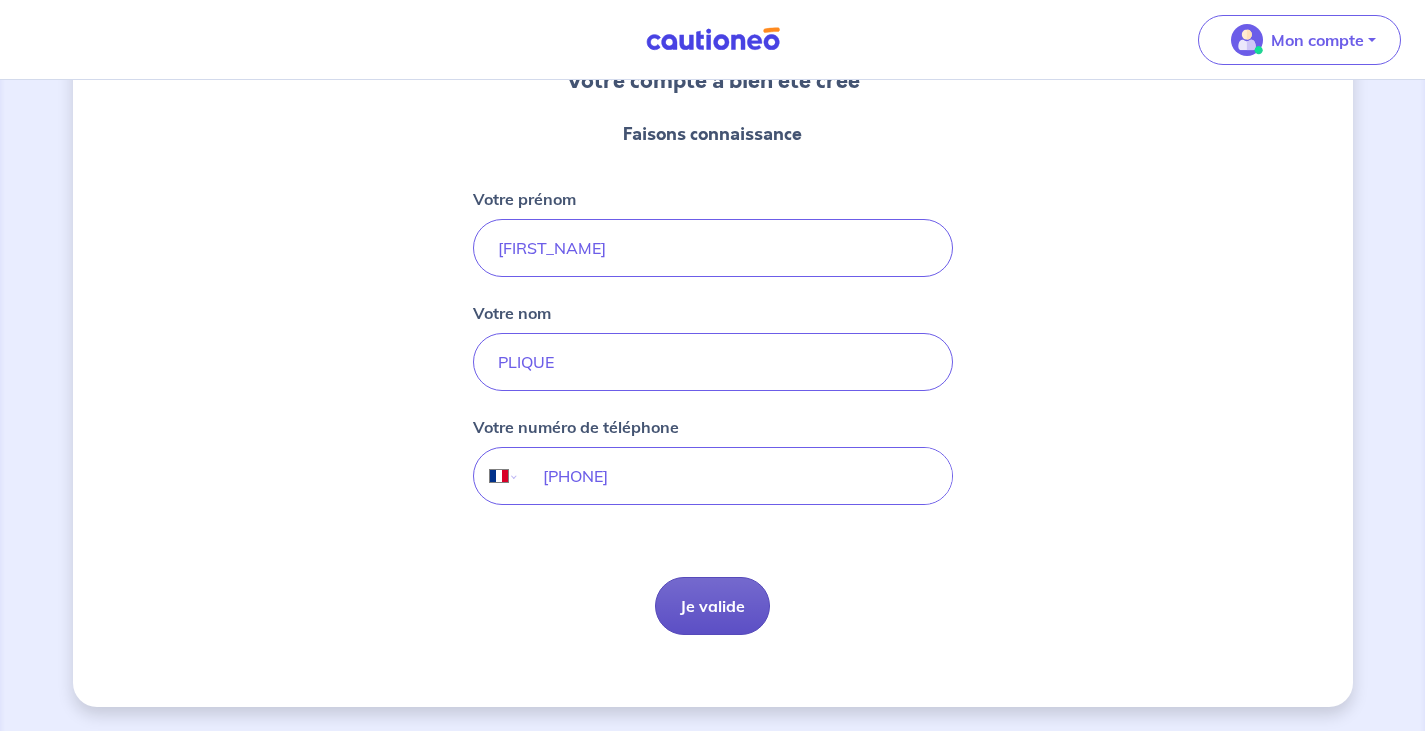 click on "Je valide" at bounding box center (712, 606) 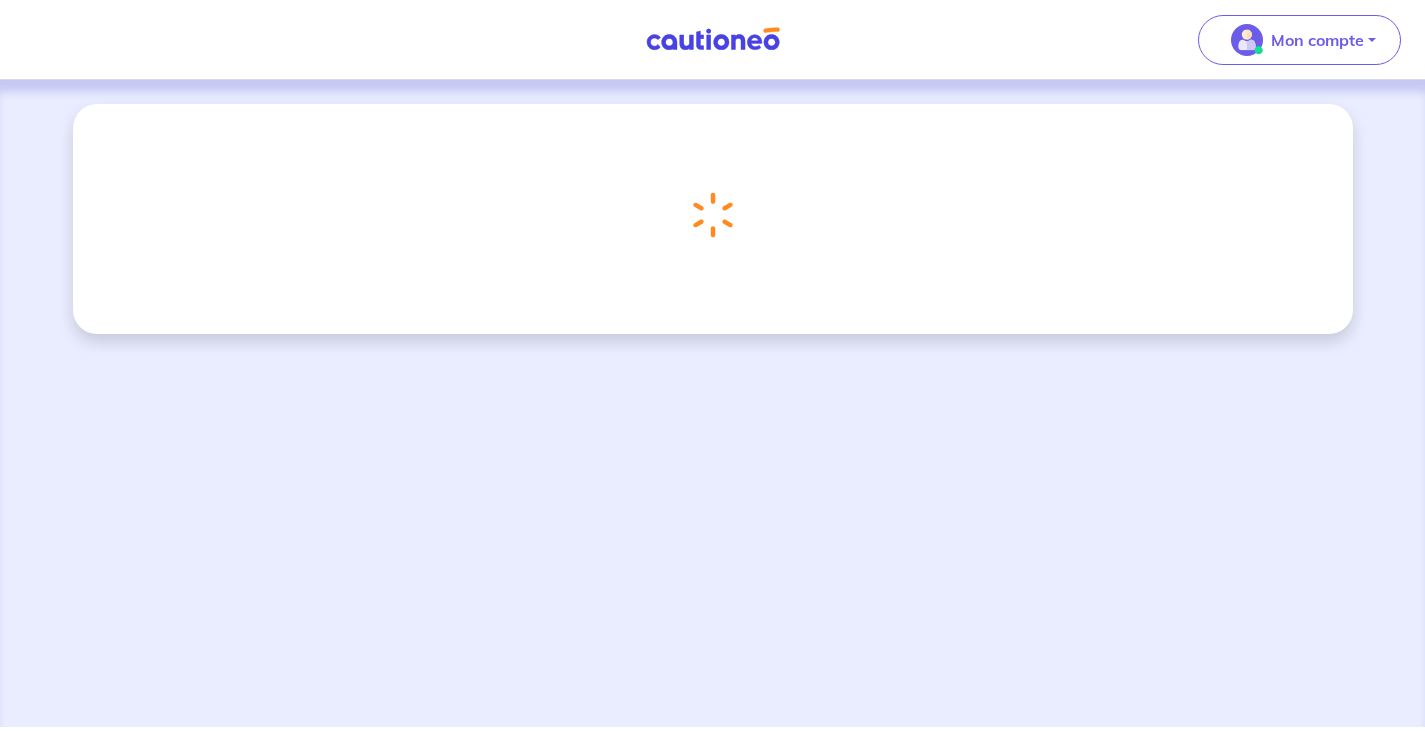scroll, scrollTop: 0, scrollLeft: 0, axis: both 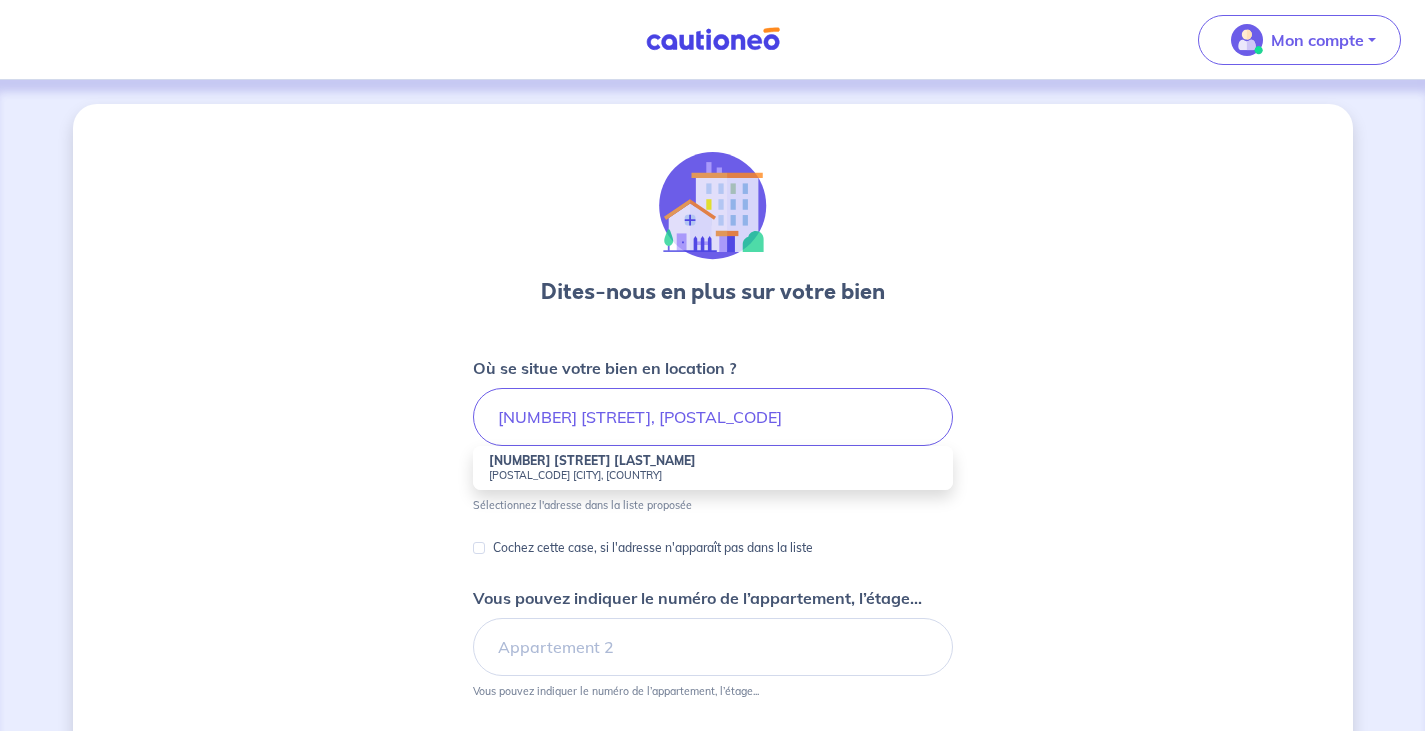 click on "[NUMBER] [STREET] [LAST_NAME]" at bounding box center [592, 460] 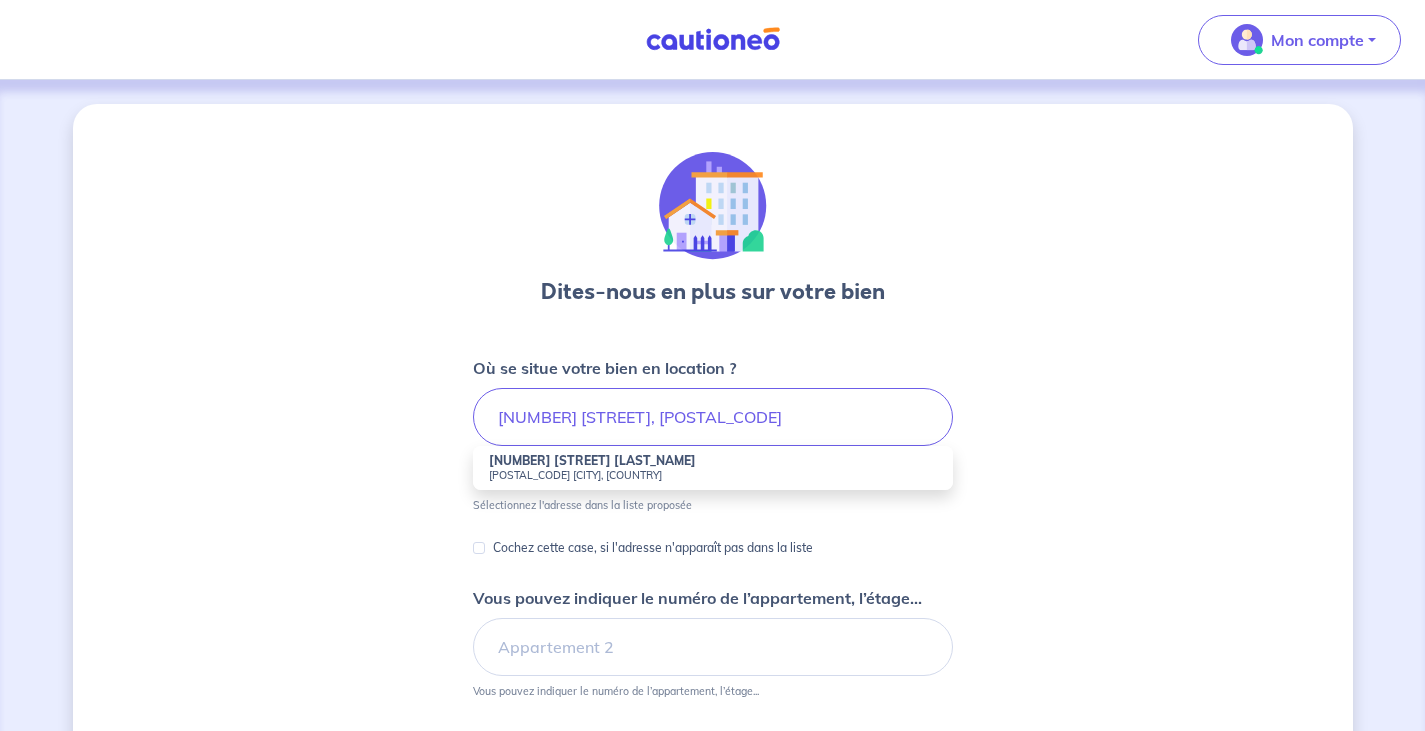 type on "[NUMBER] [STREET], [POSTAL_CODE] [CITY], [COUNTRY]" 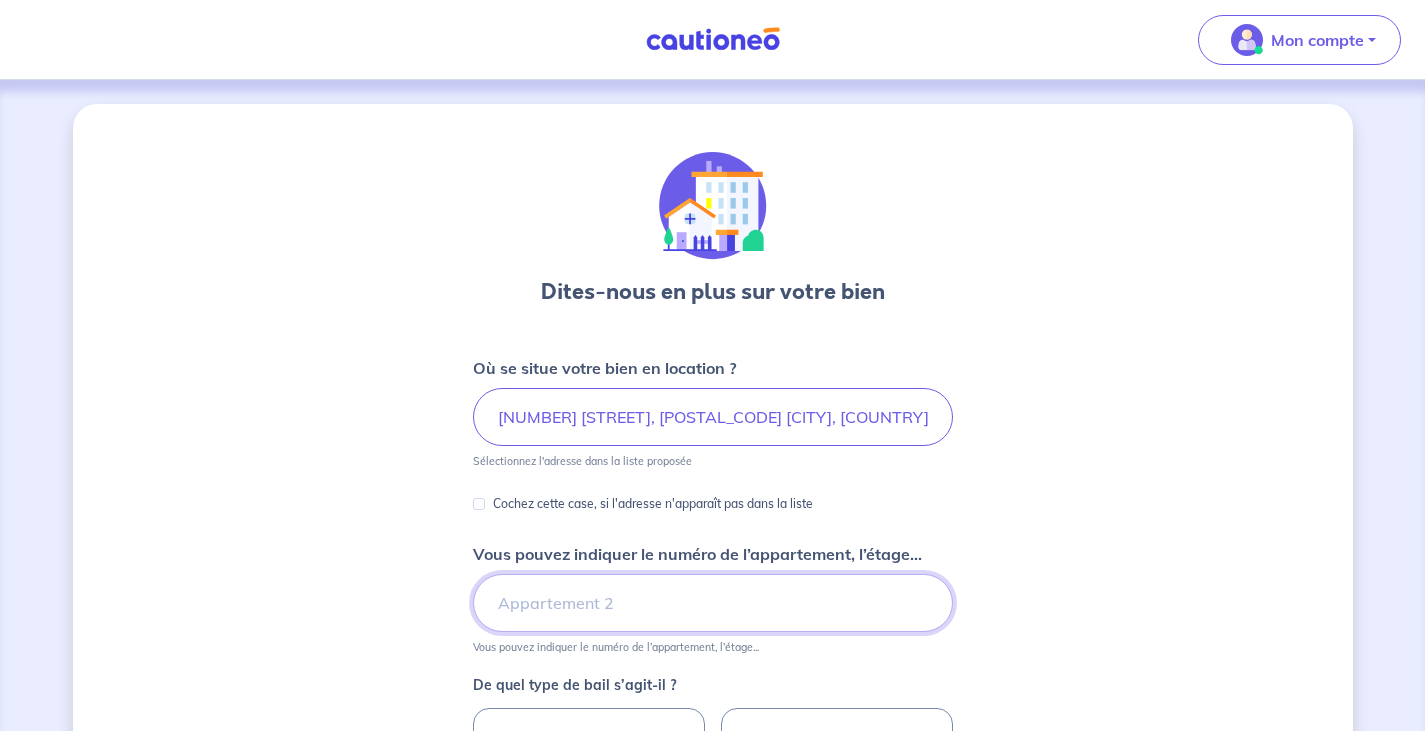 click on "Vous pouvez indiquer le numéro de l’appartement, l’étage..." at bounding box center (713, 603) 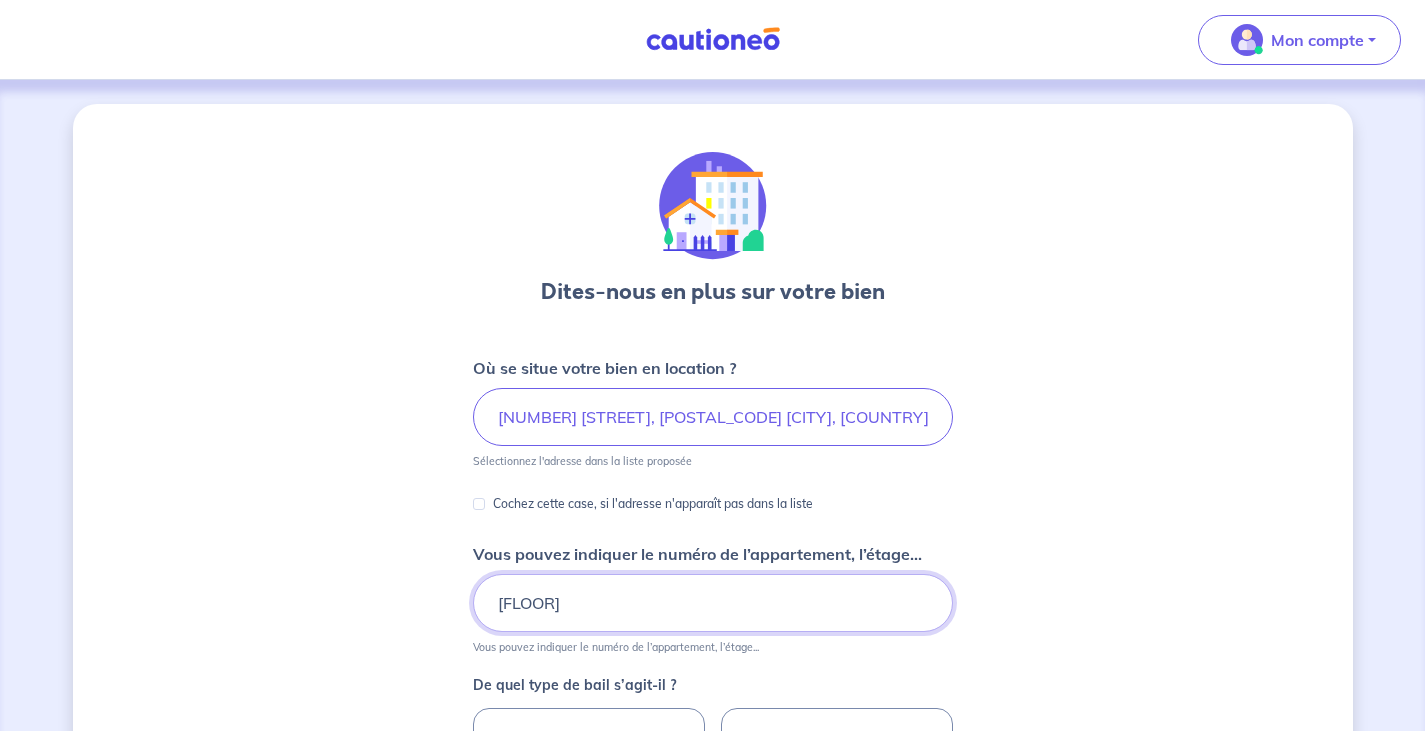 type on "[FLOOR]" 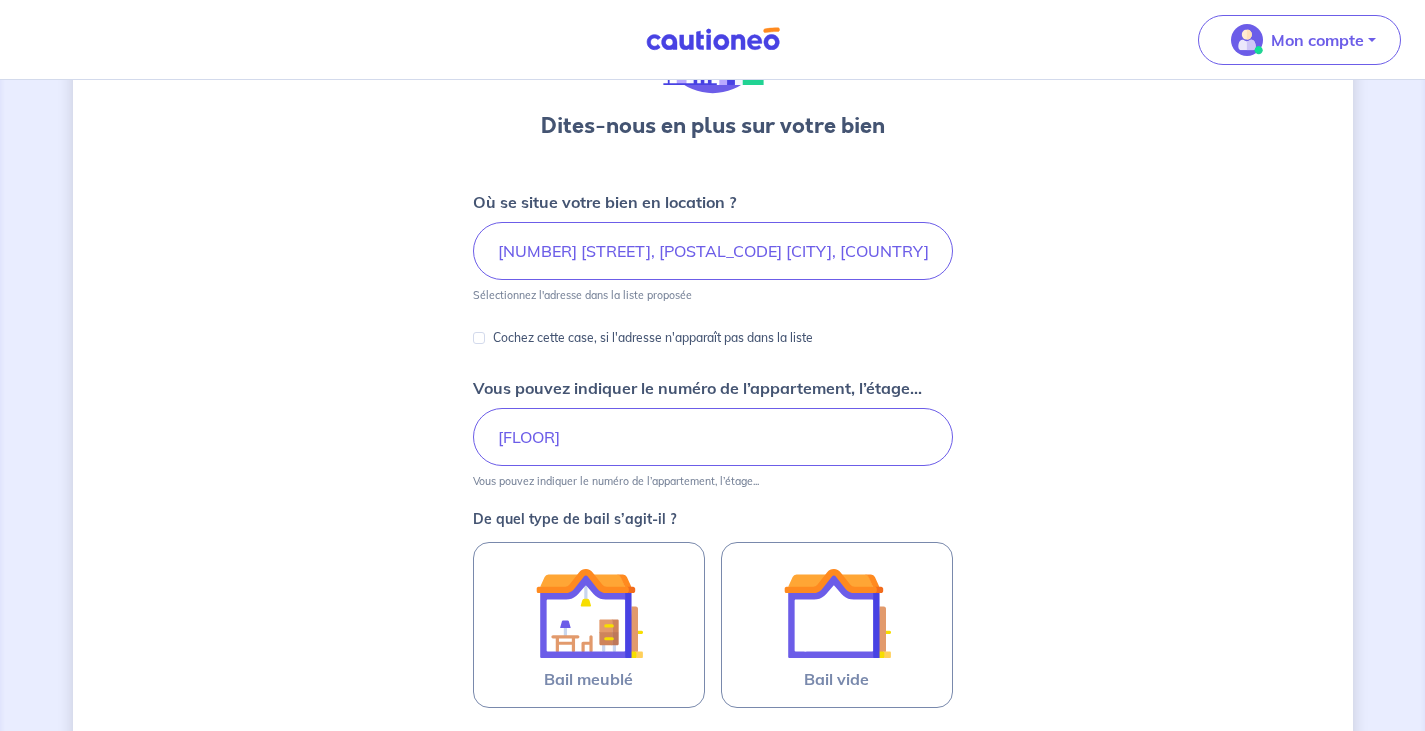 scroll, scrollTop: 200, scrollLeft: 0, axis: vertical 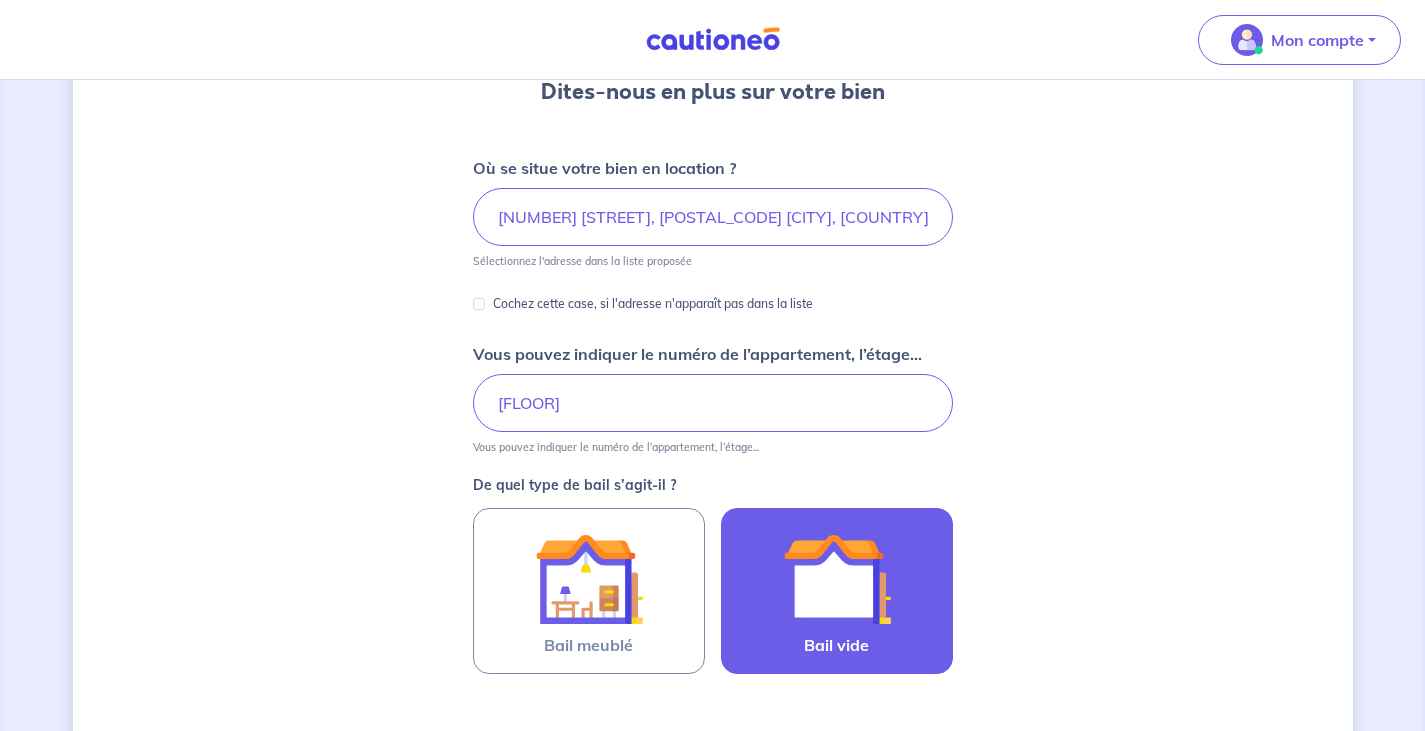 click at bounding box center [837, 579] 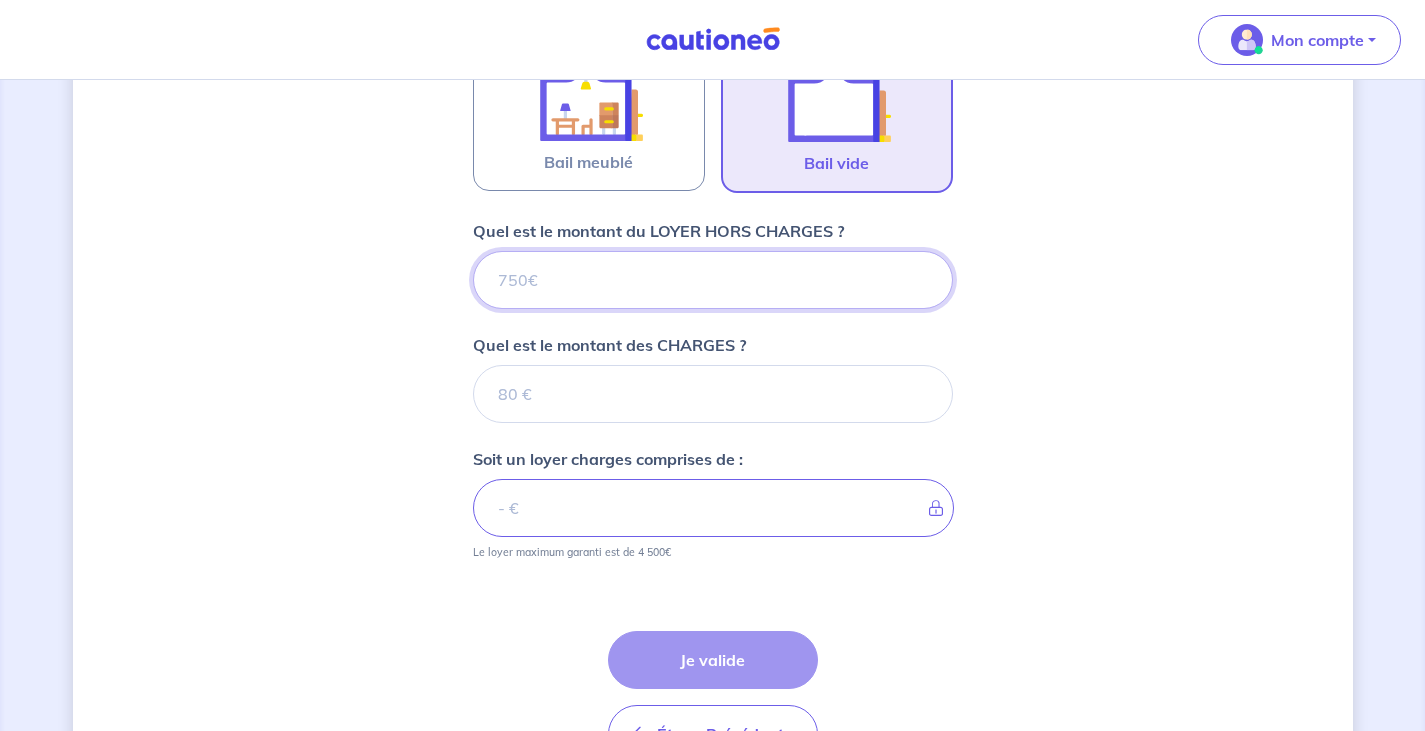 scroll, scrollTop: 811, scrollLeft: 0, axis: vertical 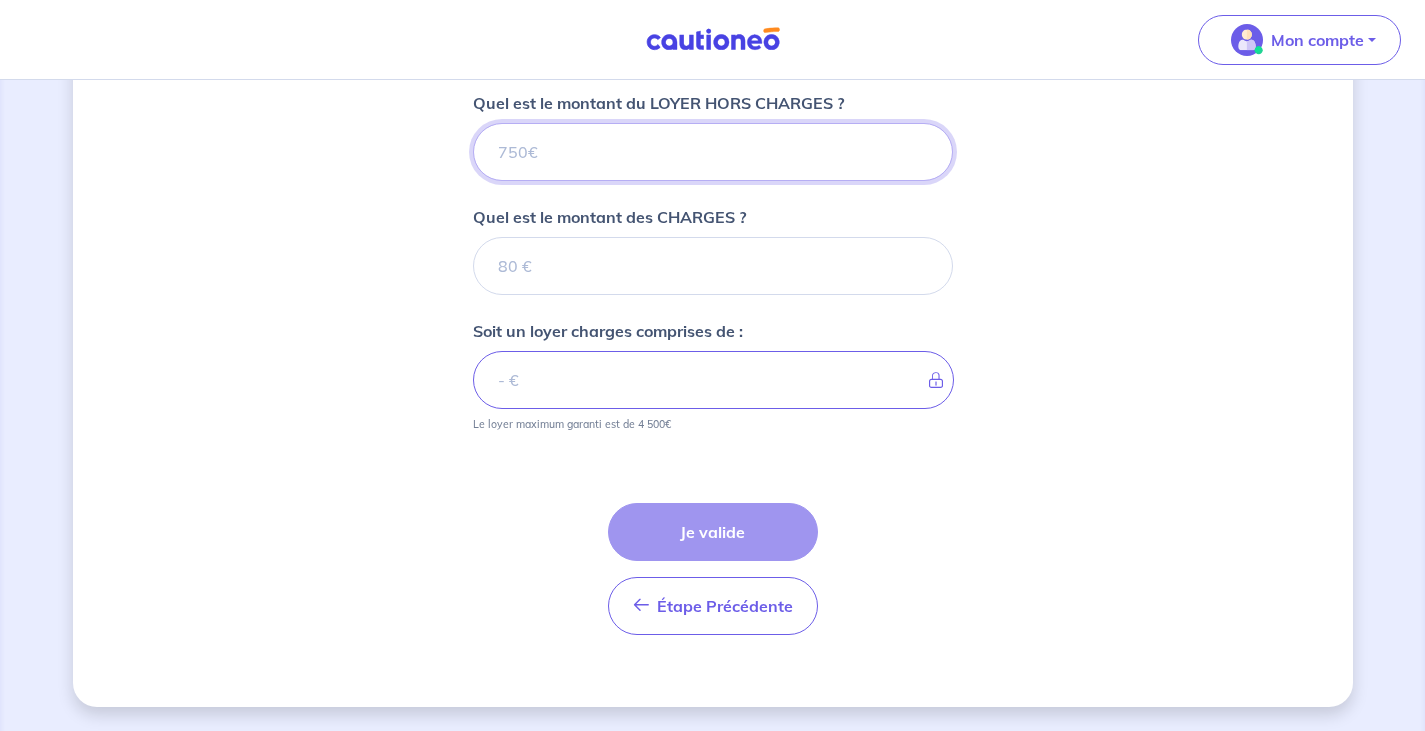click on "Quel est le montant du LOYER HORS CHARGES ?" at bounding box center [713, 152] 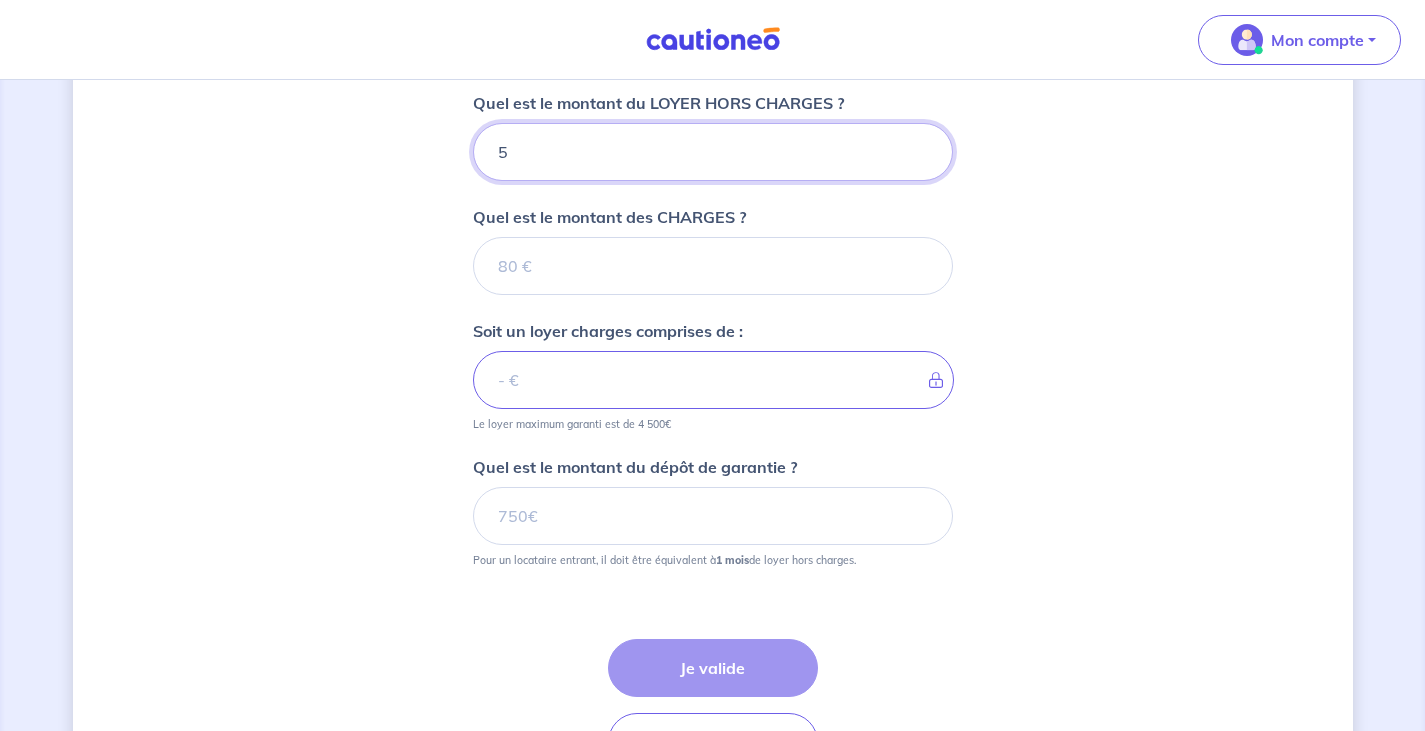 type on "57" 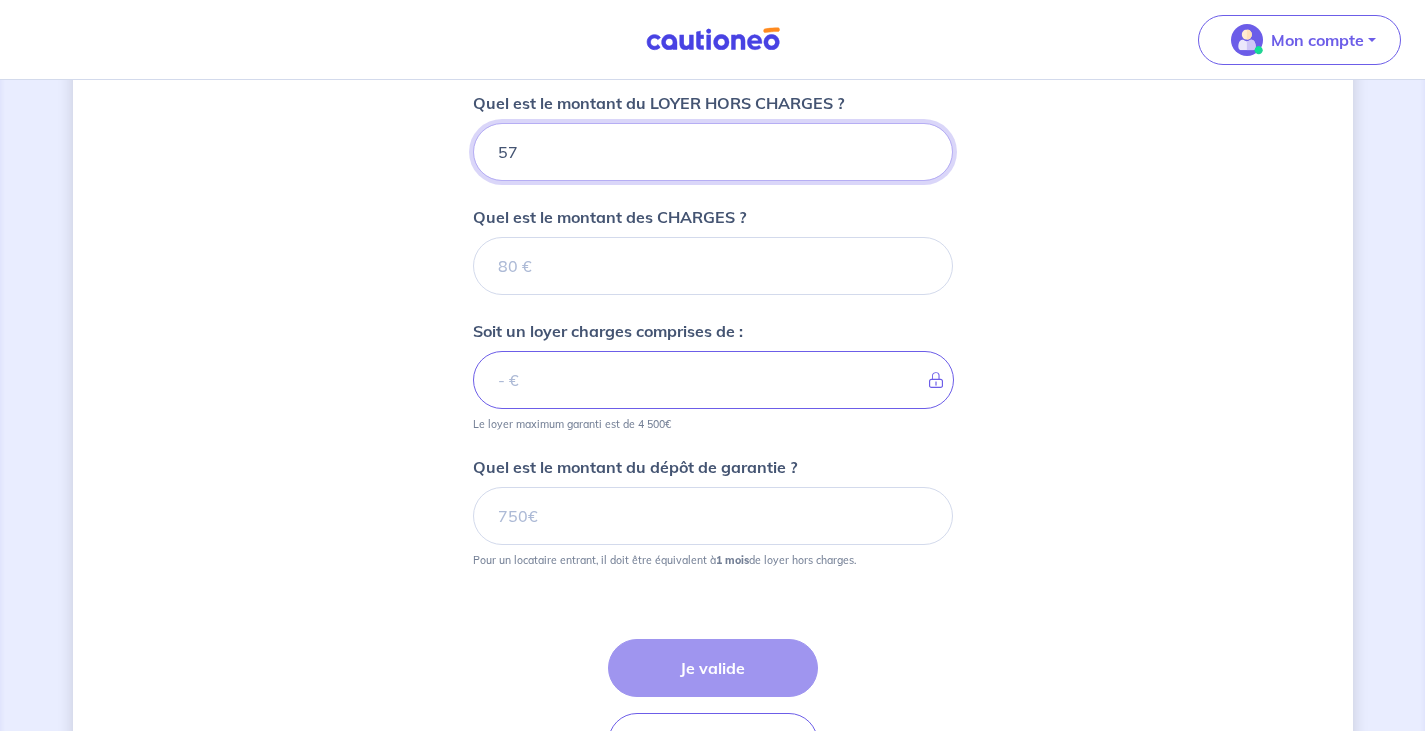 type 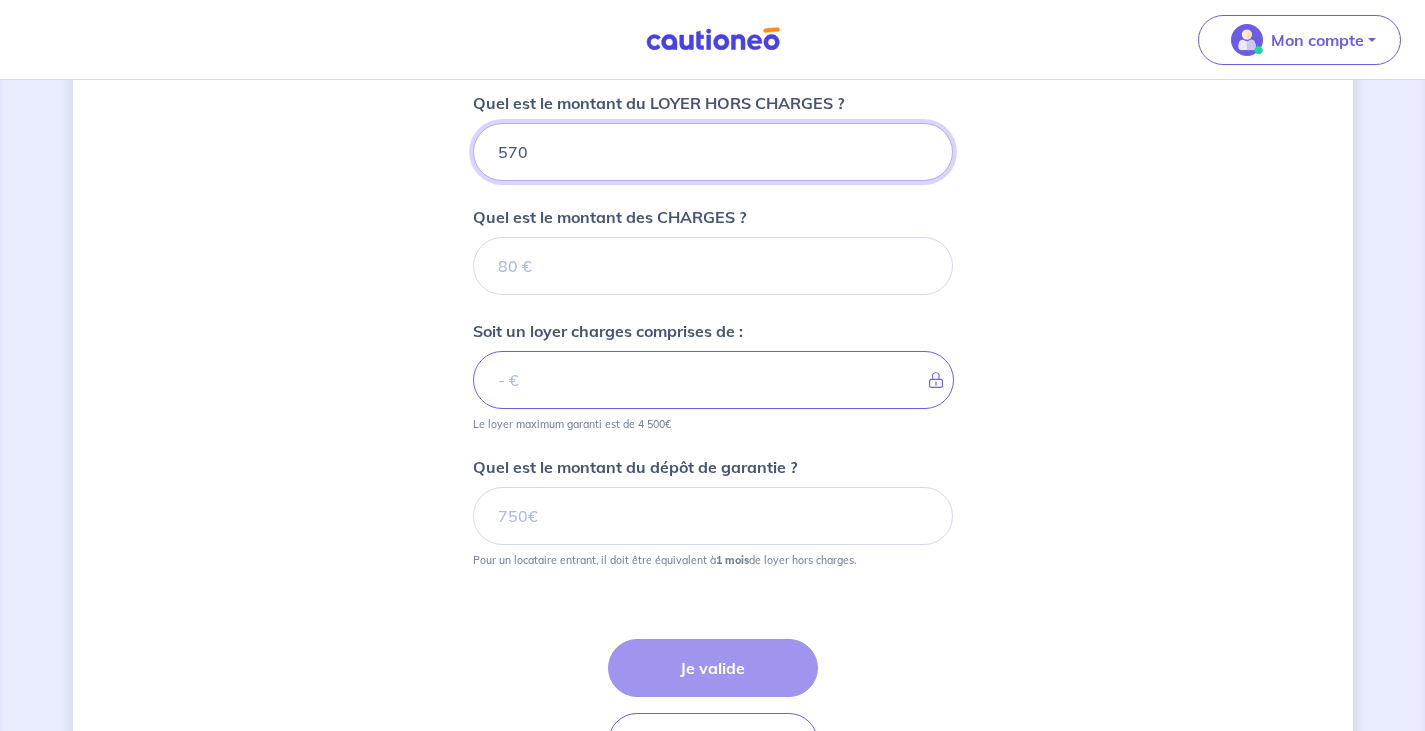 type 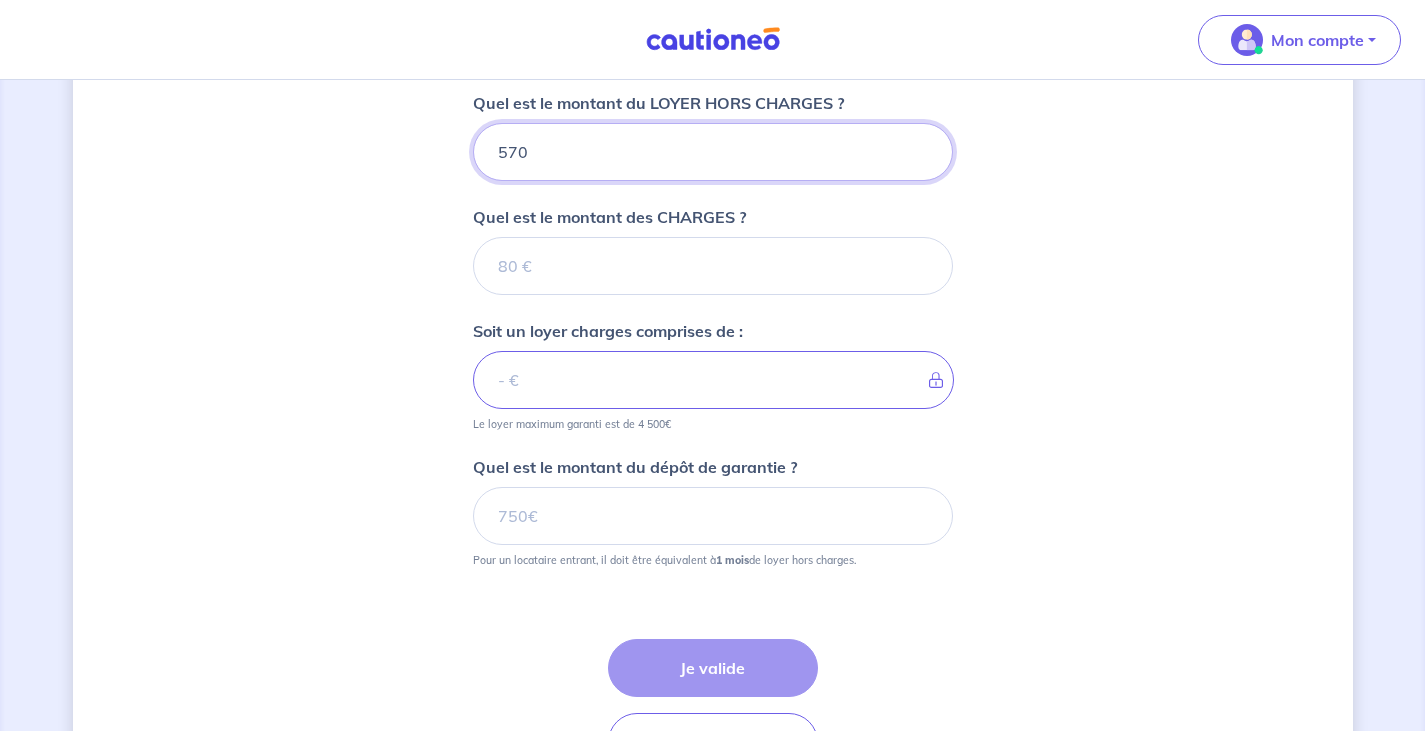 type on "570" 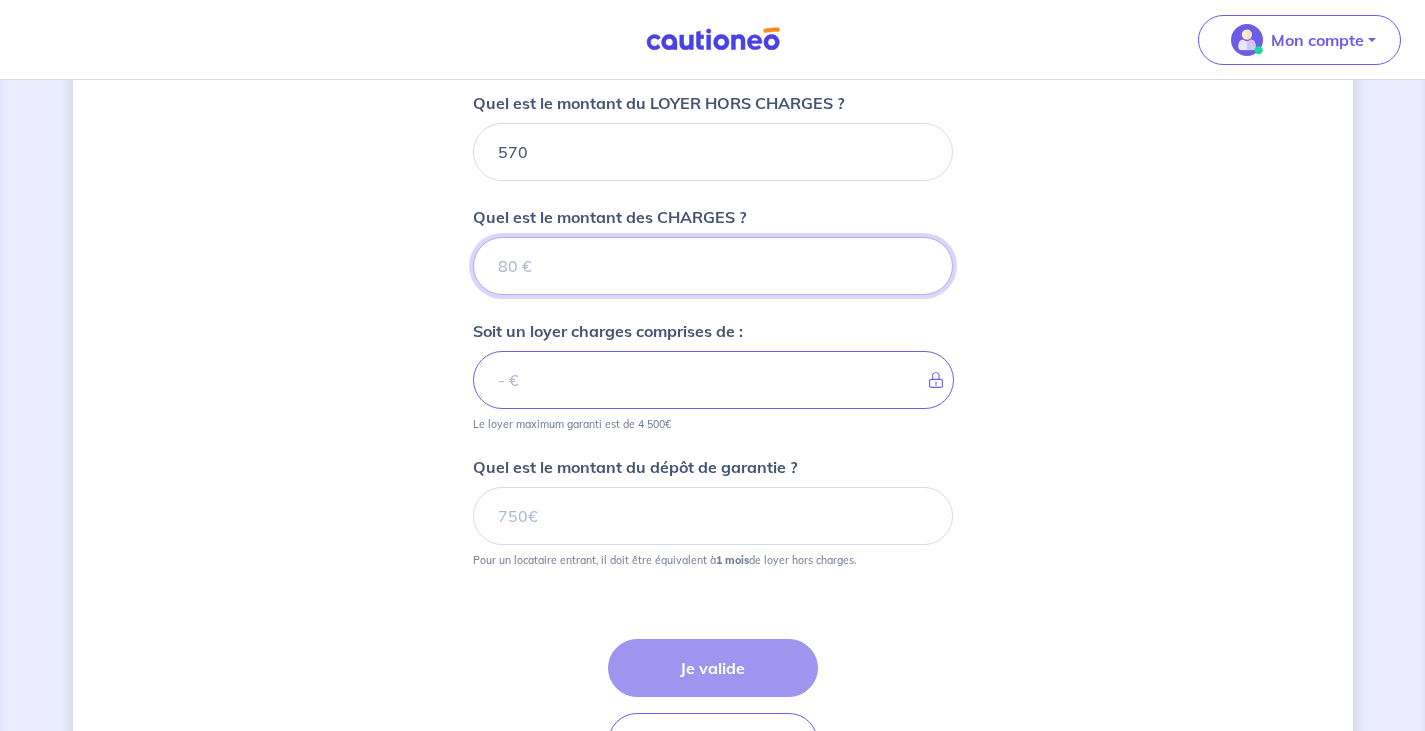 click on "Quel est le montant des CHARGES ?" at bounding box center [713, 266] 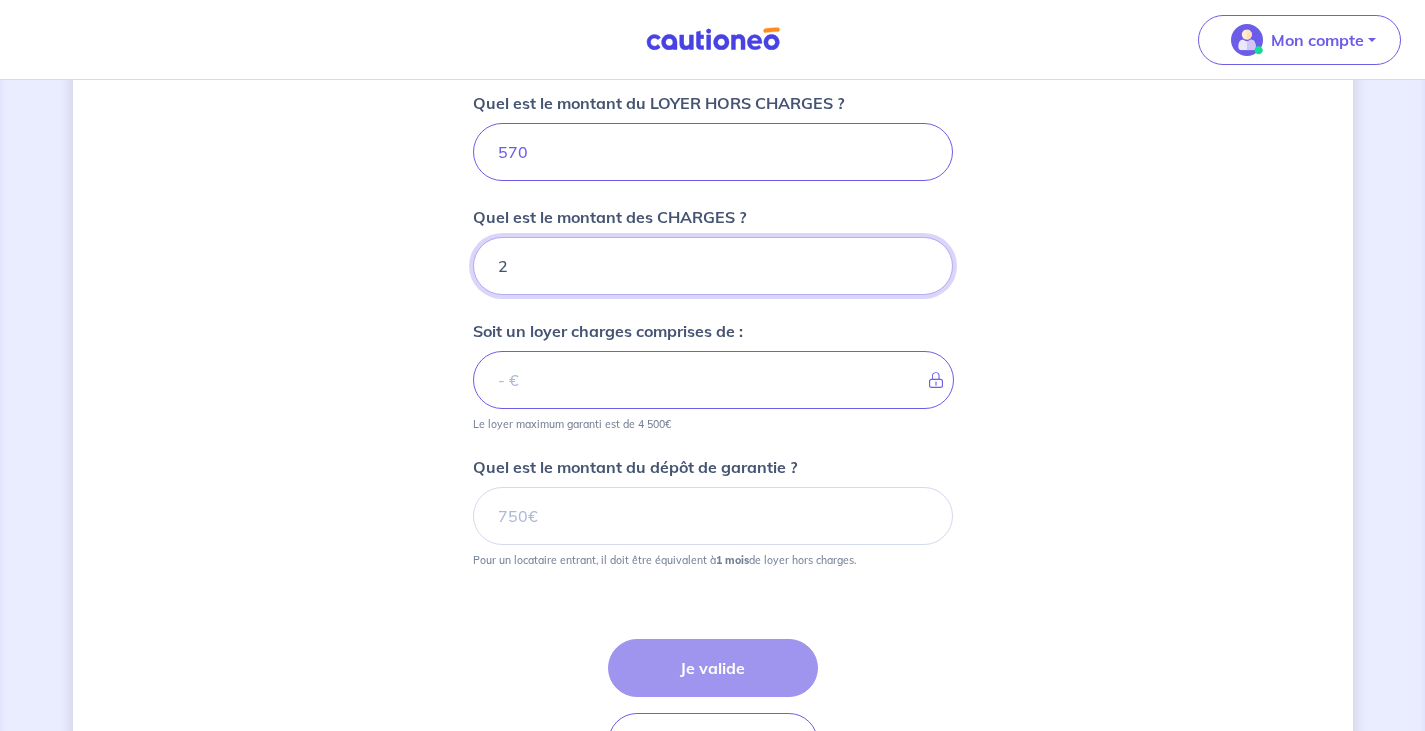 type on "26" 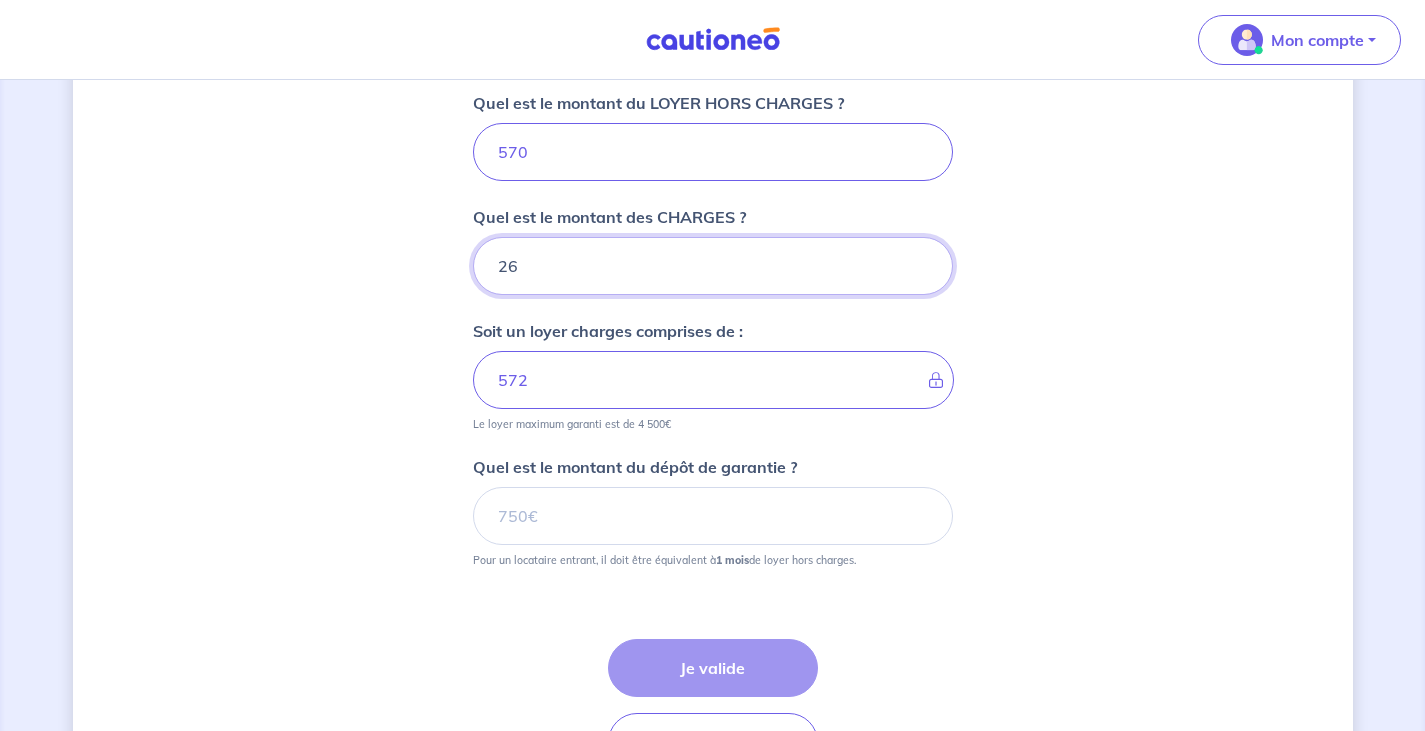 type on "596" 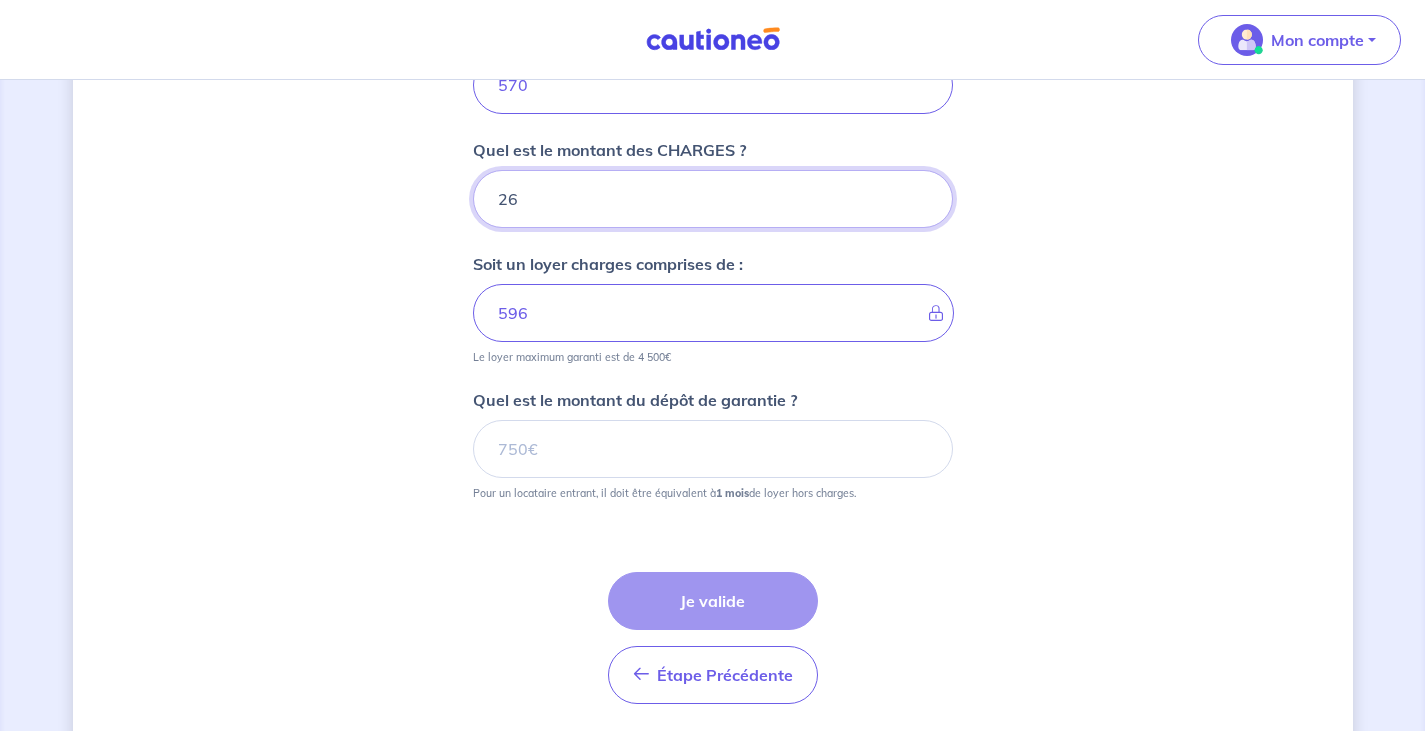 scroll, scrollTop: 911, scrollLeft: 0, axis: vertical 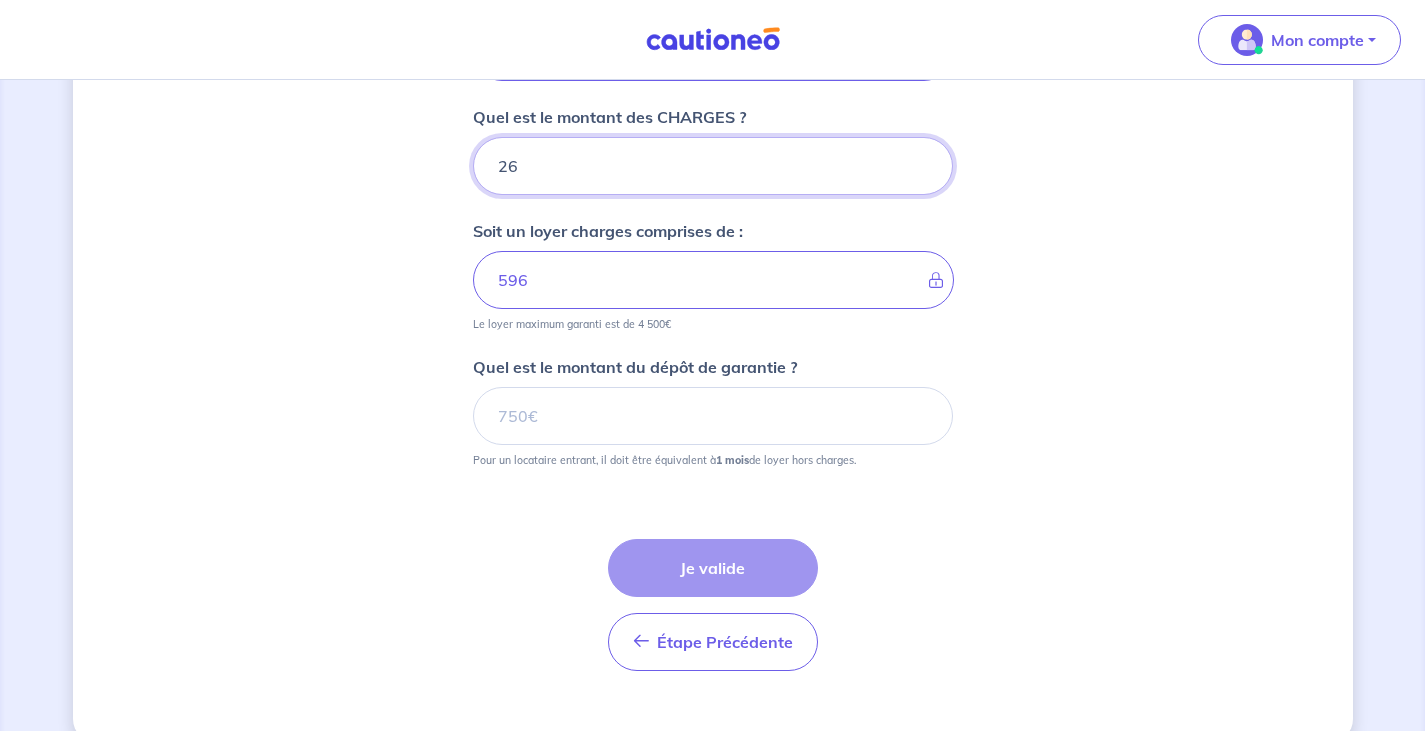 type on "26" 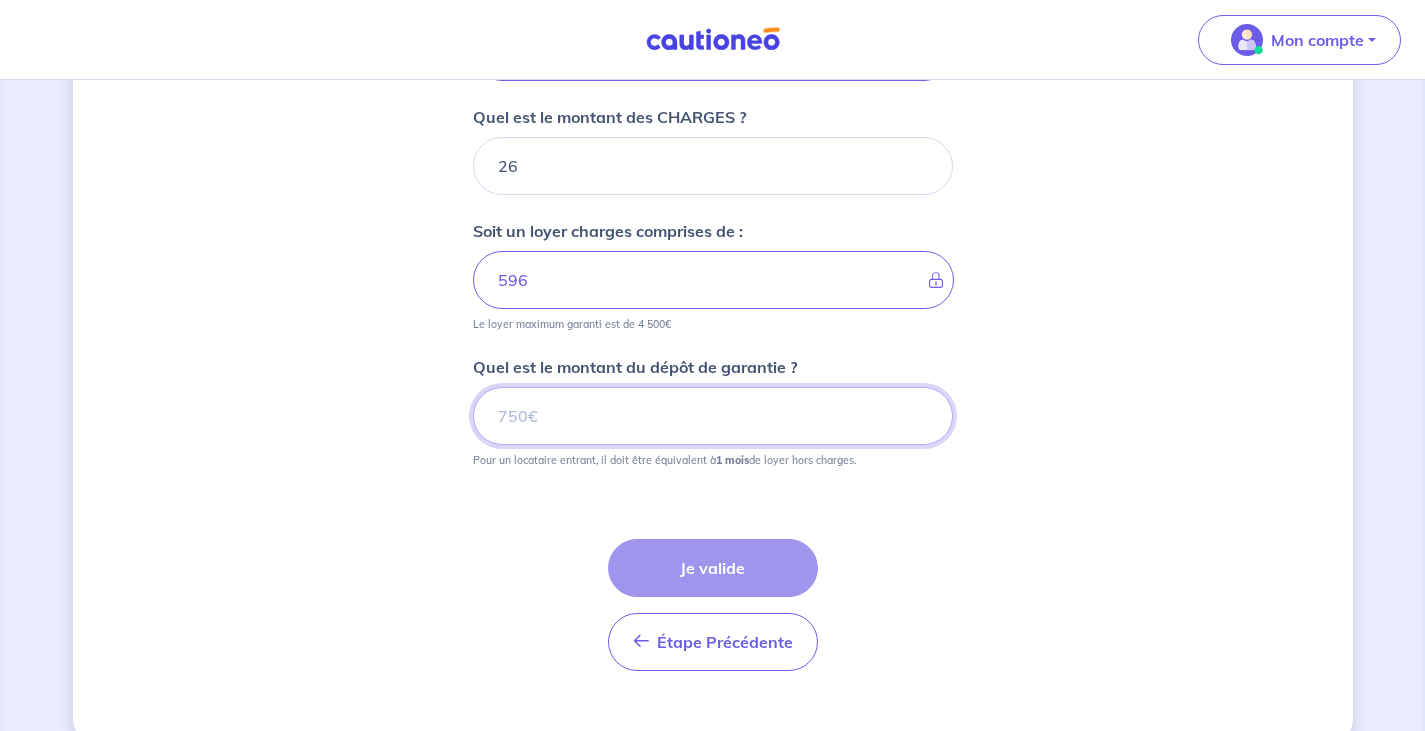 click on "Quel est le montant du dépôt de garantie ?" at bounding box center [713, 416] 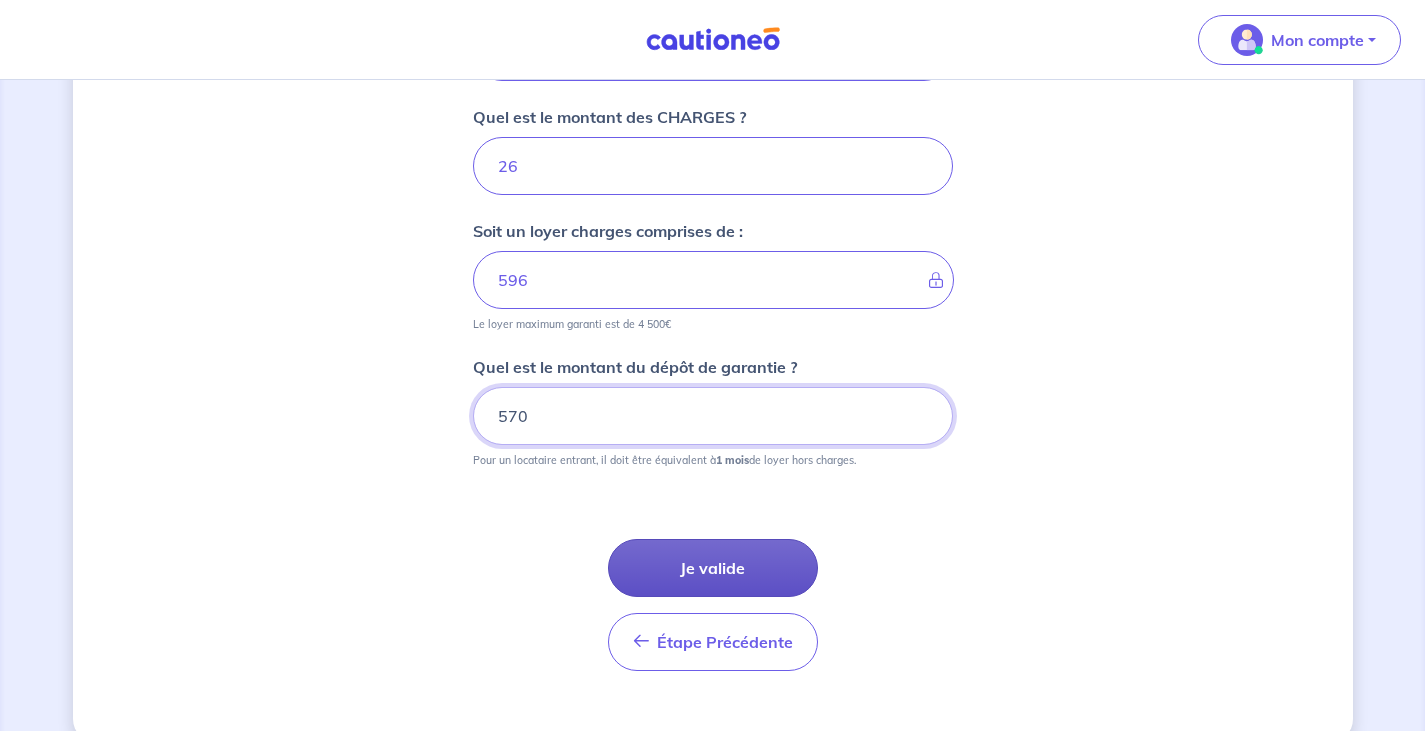 type on "570" 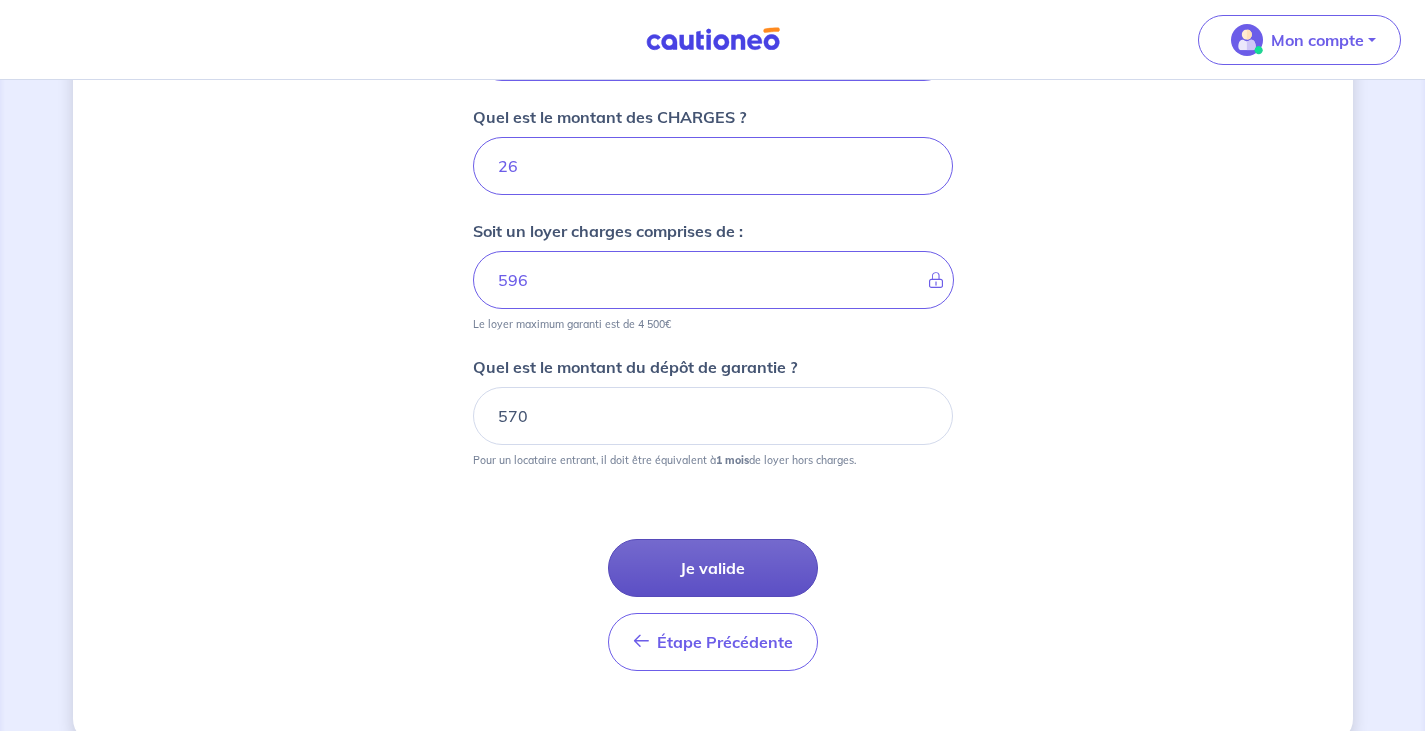 click on "Je valide" at bounding box center (713, 568) 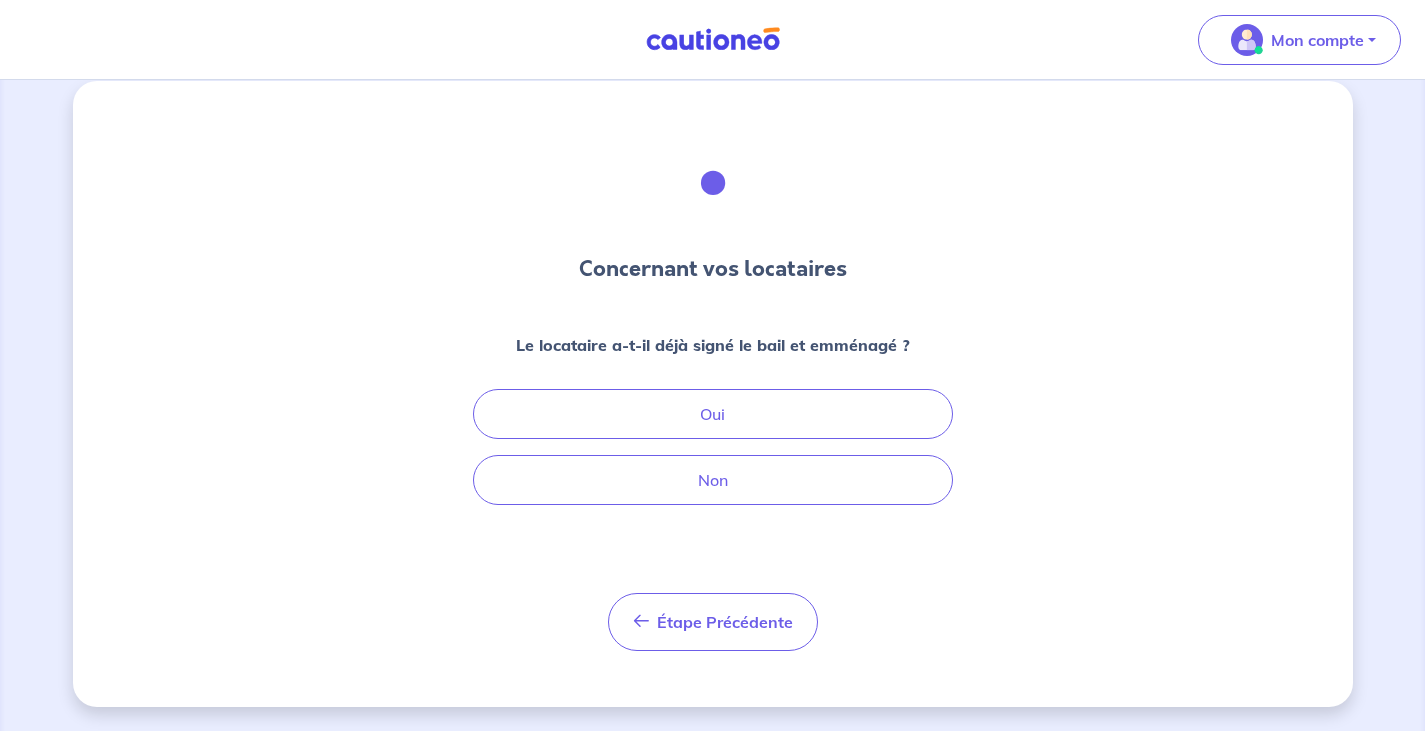 scroll, scrollTop: 0, scrollLeft: 0, axis: both 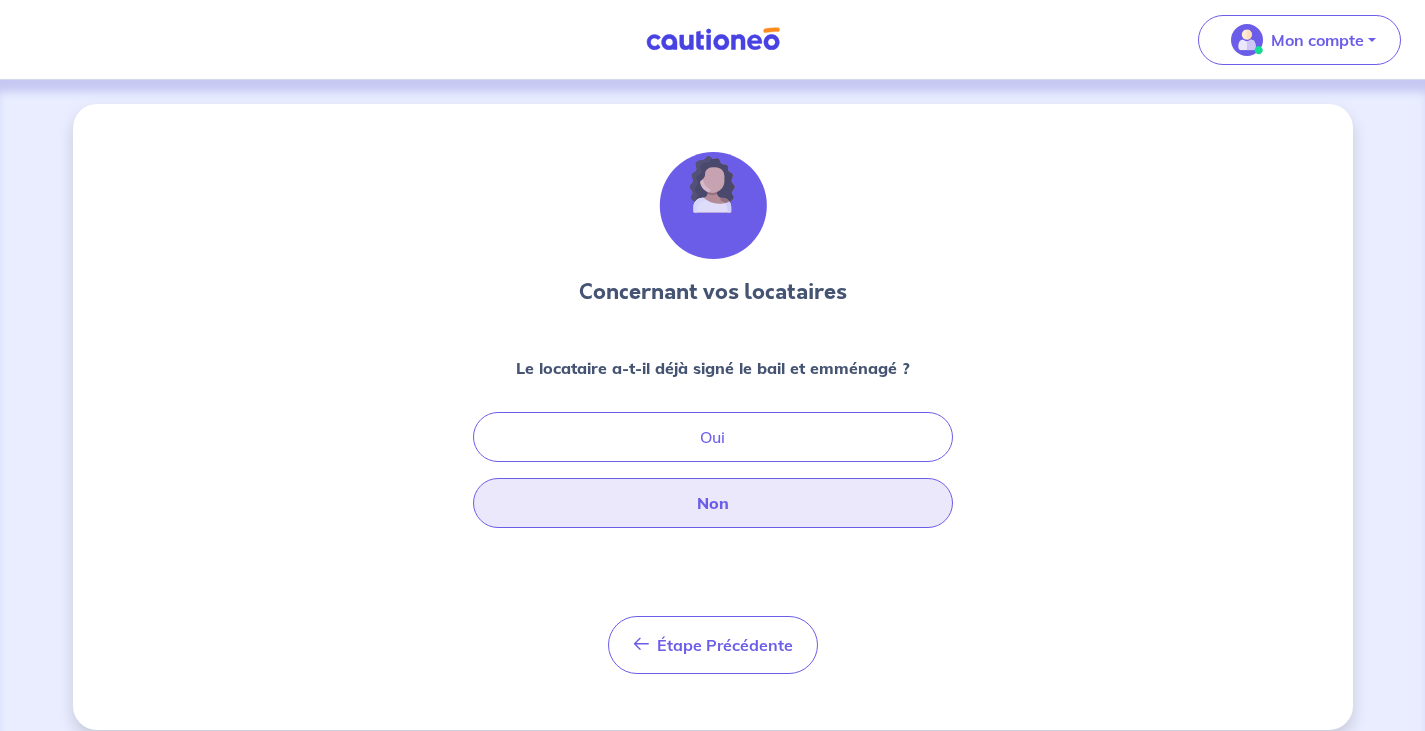 click on "Non" at bounding box center [713, 503] 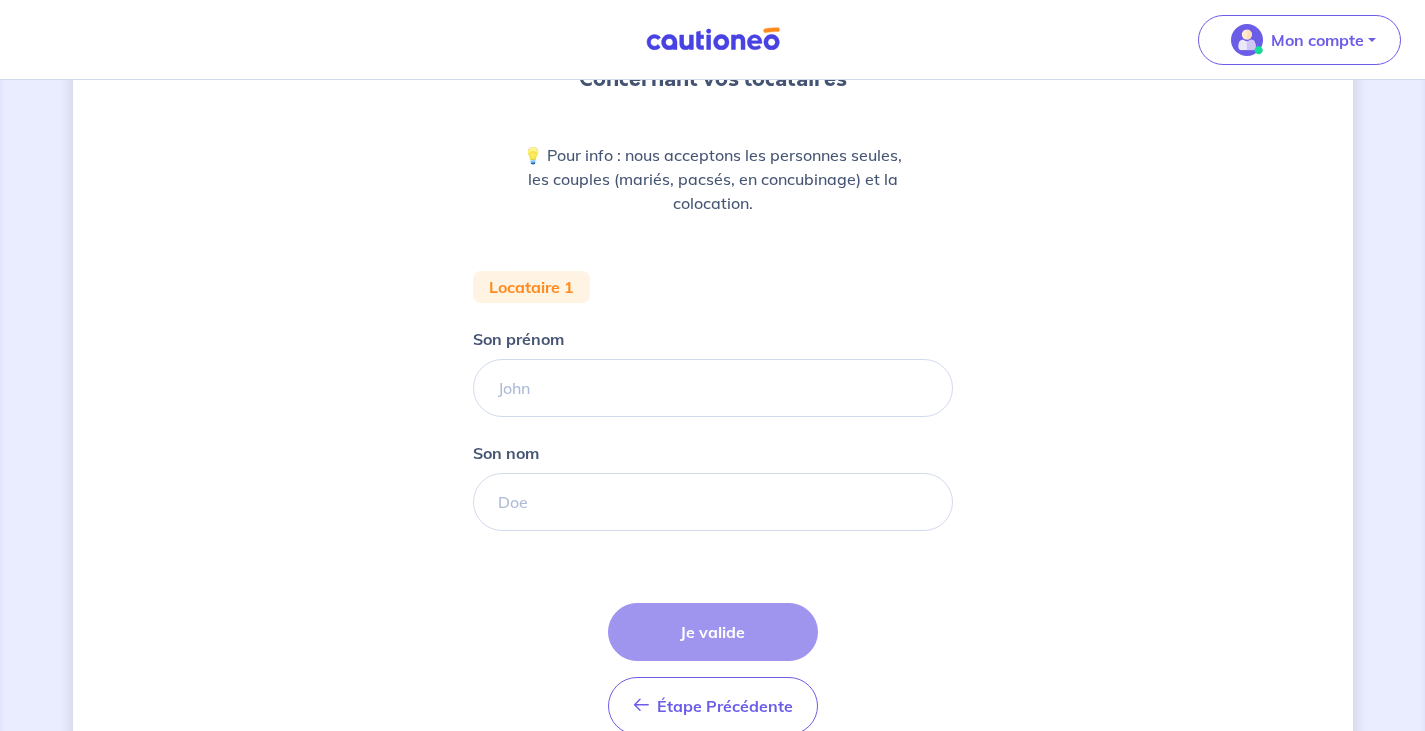 scroll, scrollTop: 113, scrollLeft: 0, axis: vertical 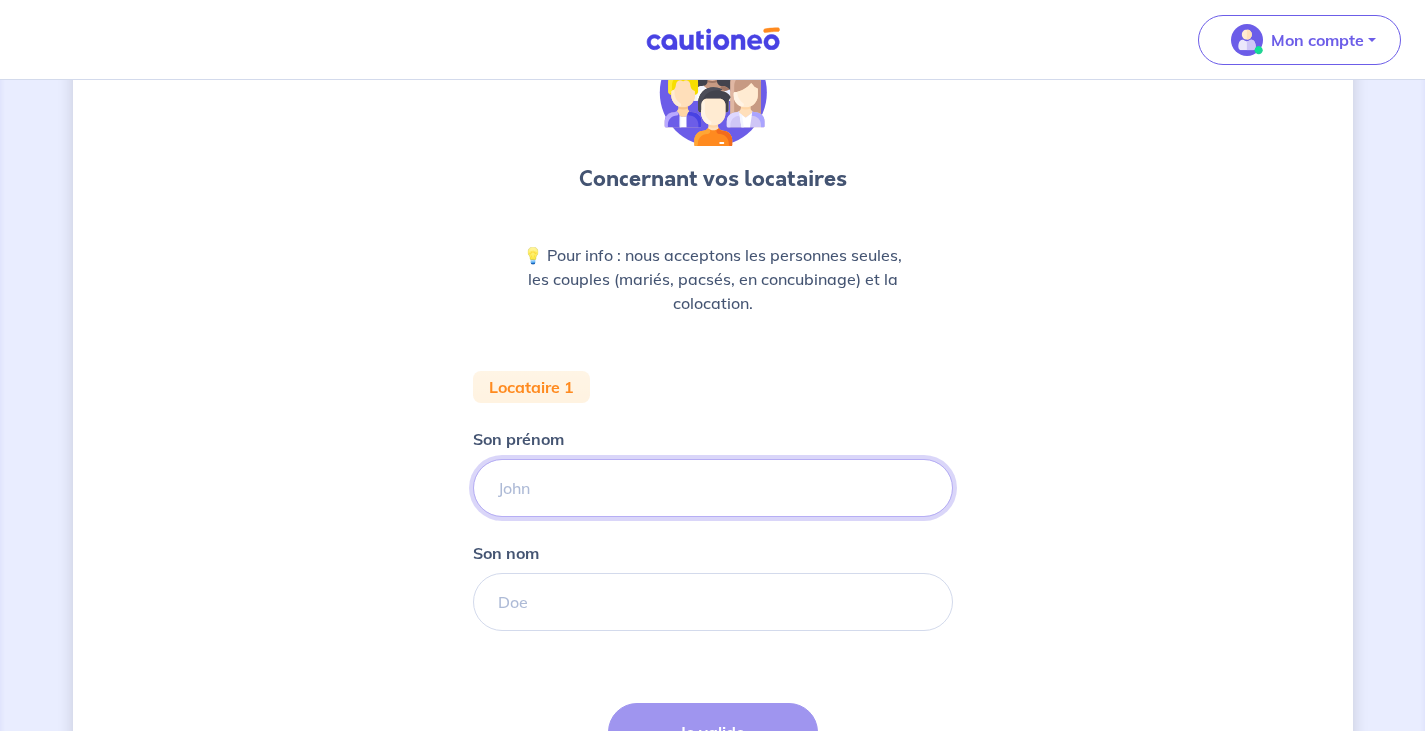 click on "Son prénom" at bounding box center (713, 488) 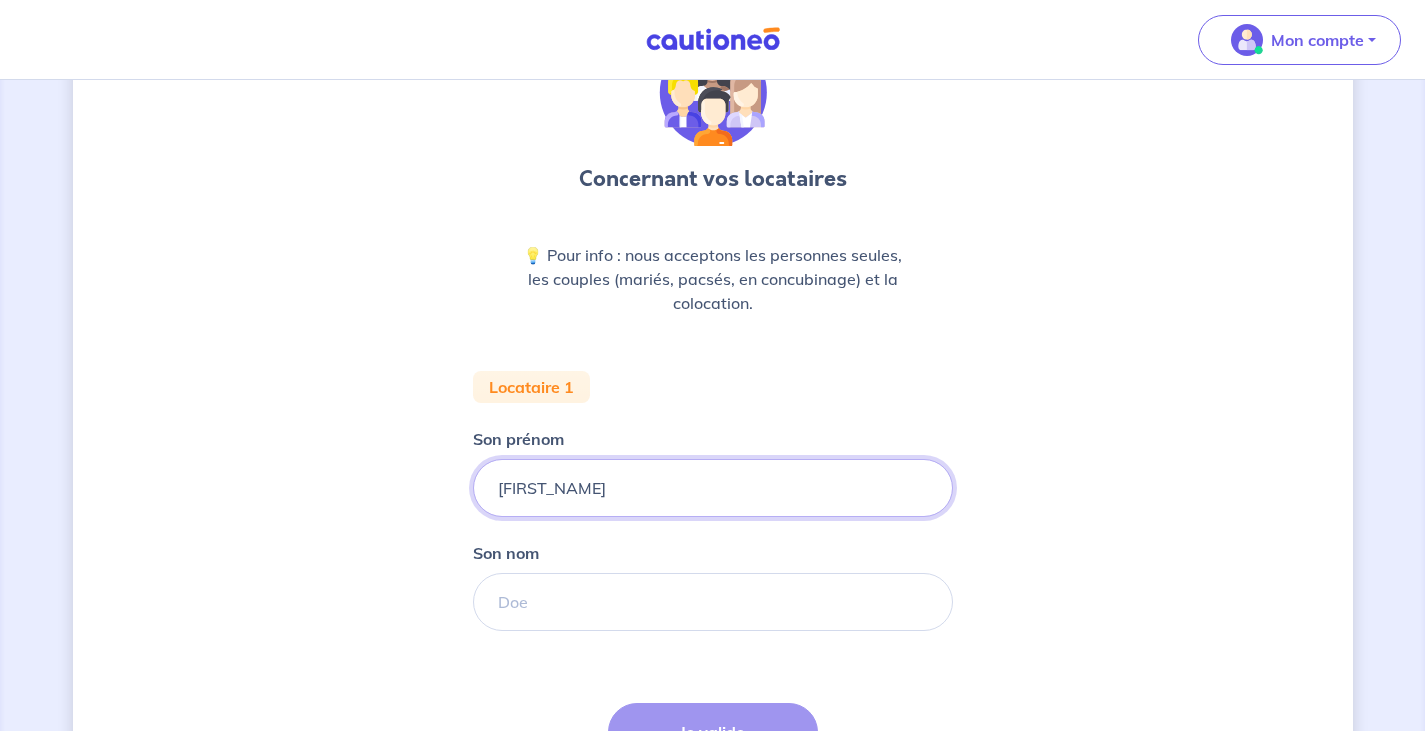 type on "[FIRST_NAME]" 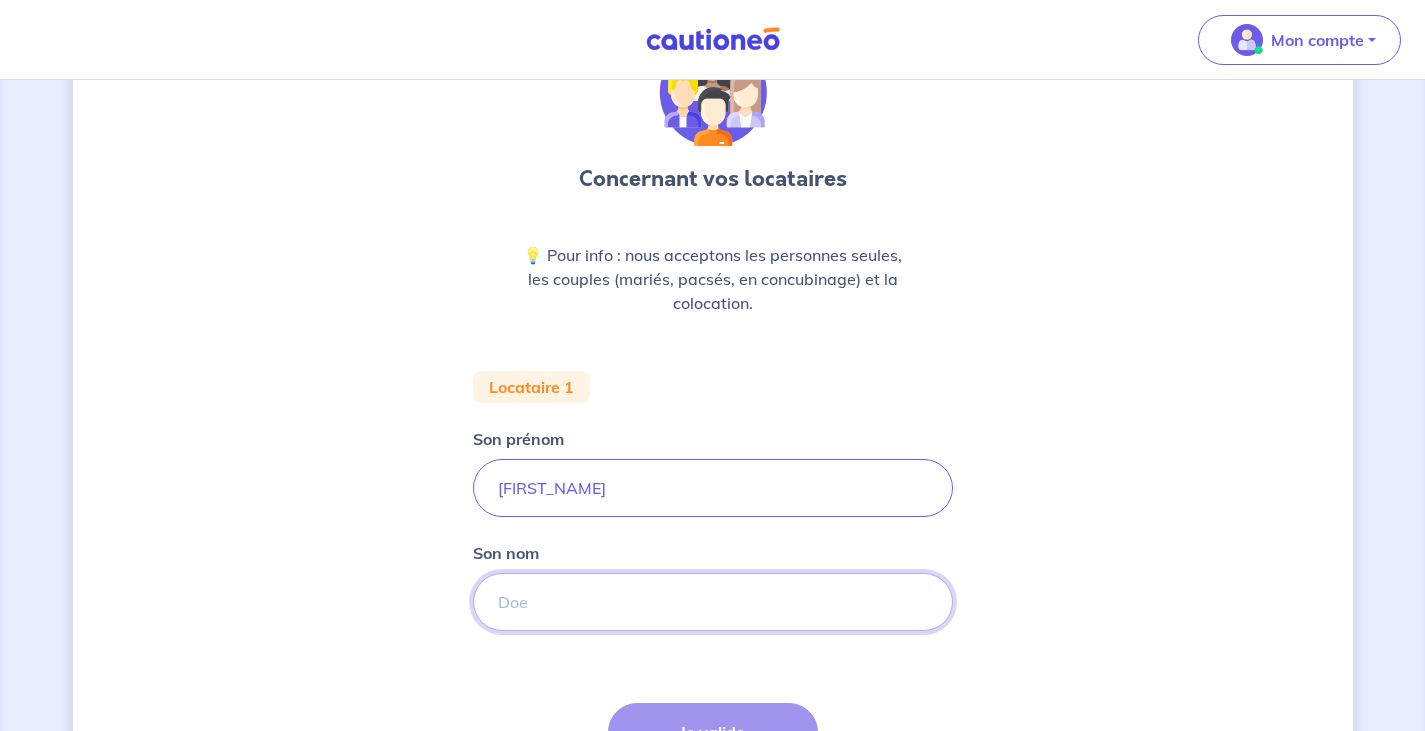 click on "Son nom" at bounding box center (713, 602) 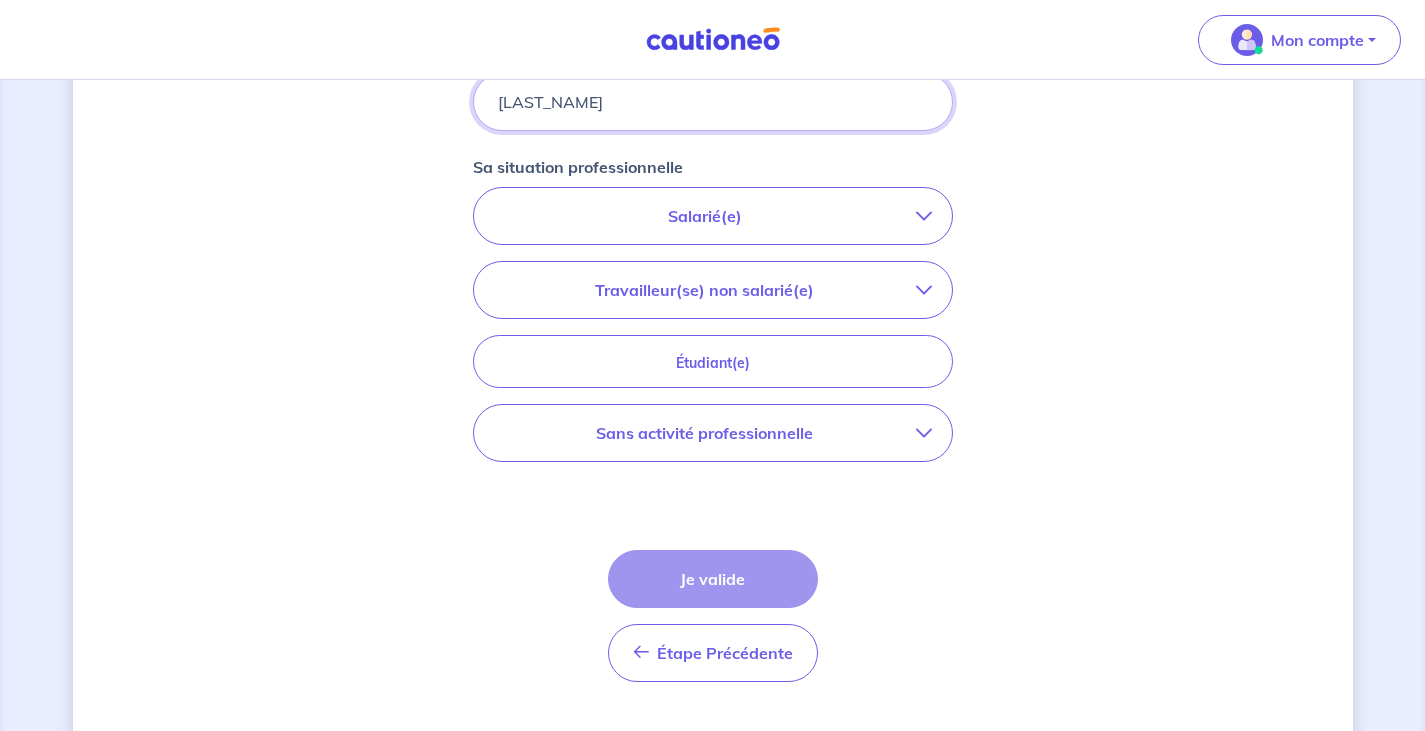 scroll, scrollTop: 513, scrollLeft: 0, axis: vertical 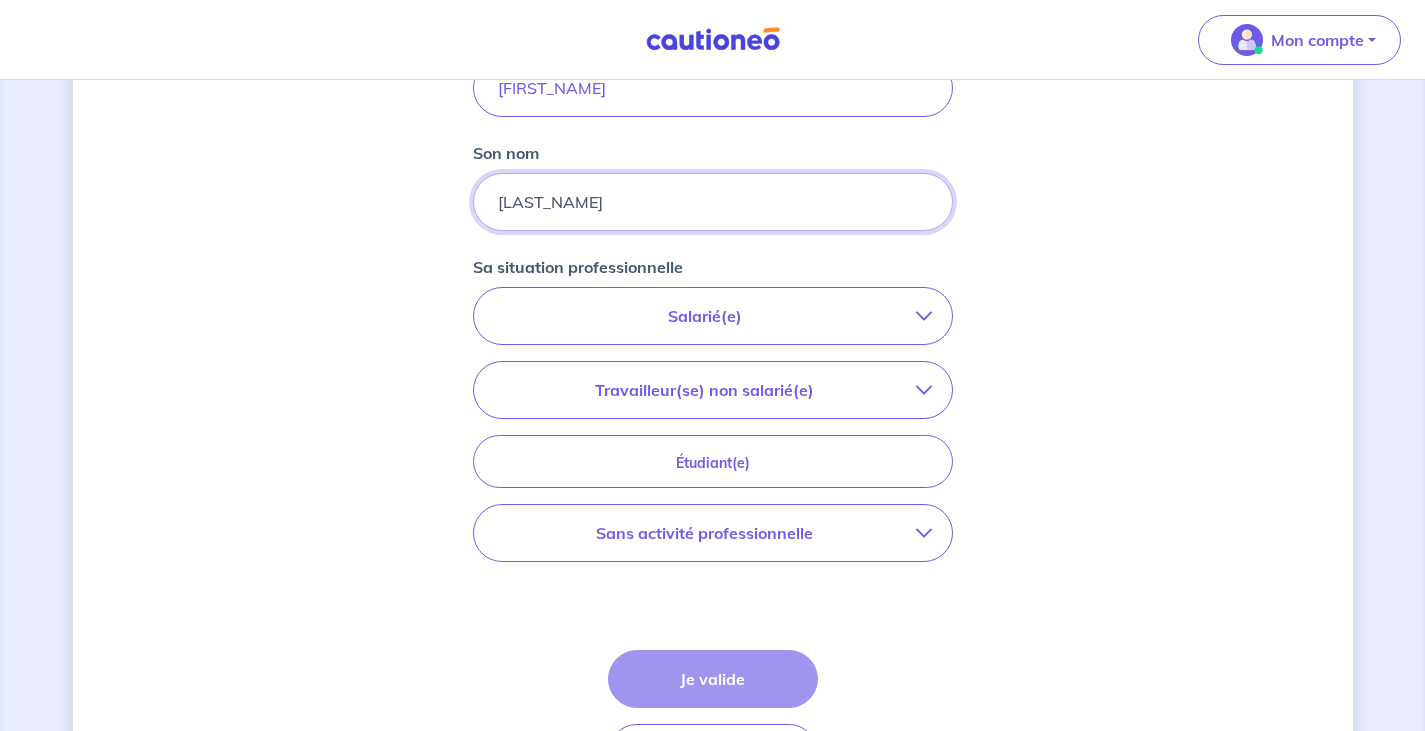 type on "[LAST_NAME]" 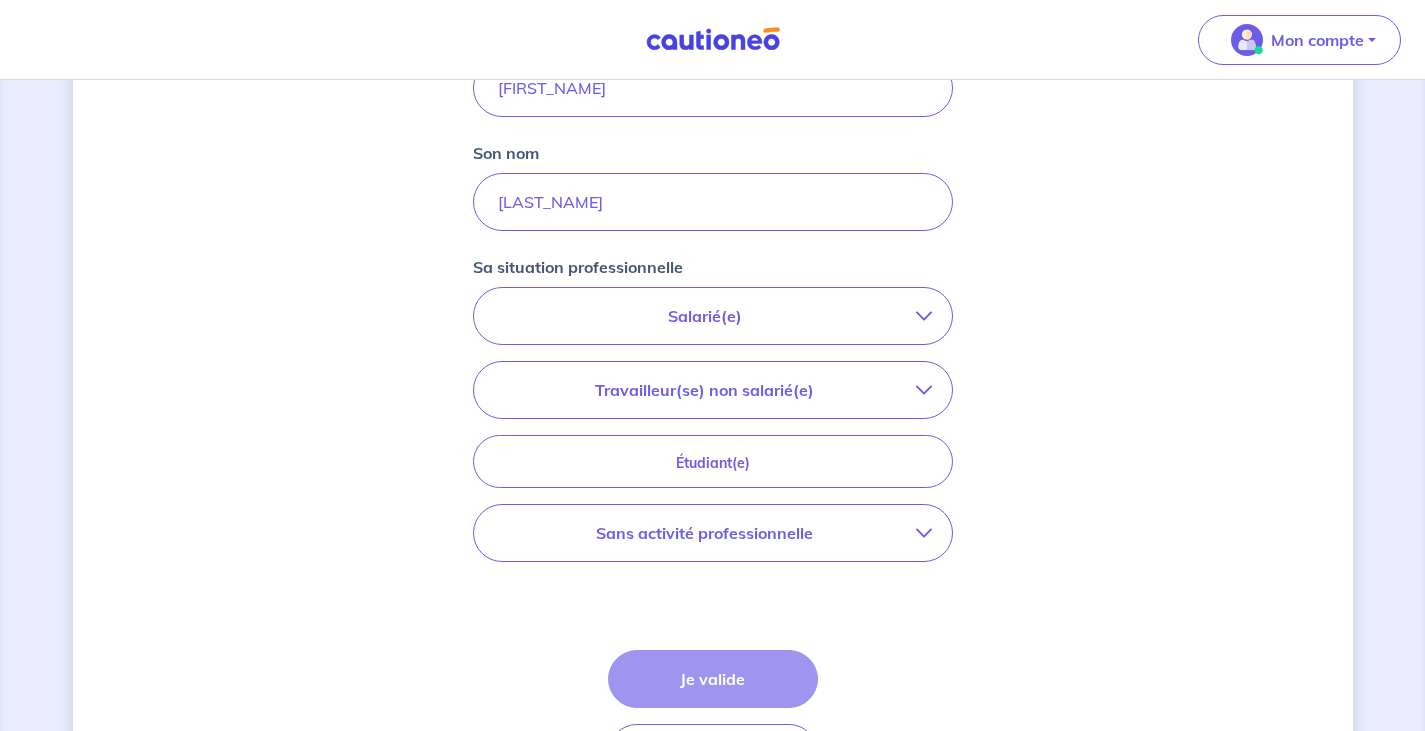 click on "Salarié(e)" at bounding box center [705, 316] 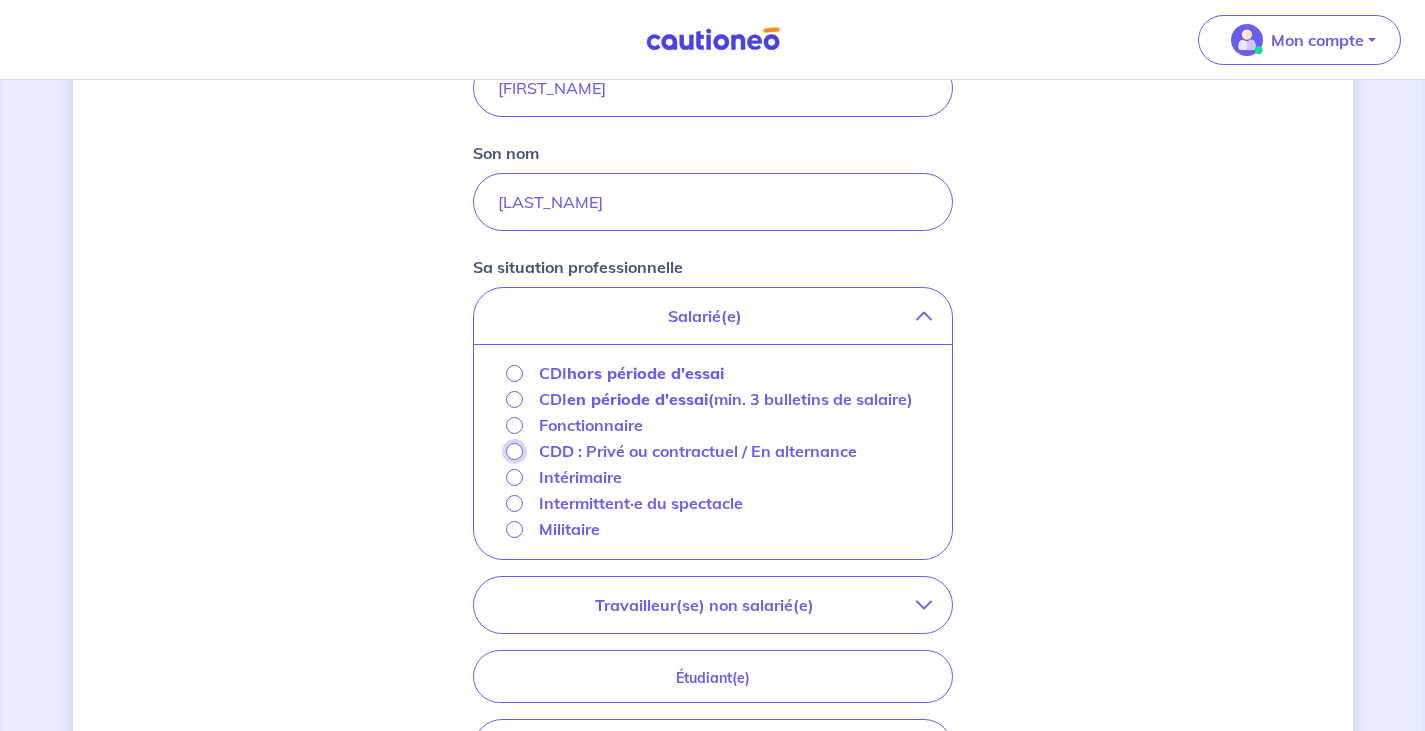 click on "CDD : Privé ou contractuel / En alternance" at bounding box center (514, 451) 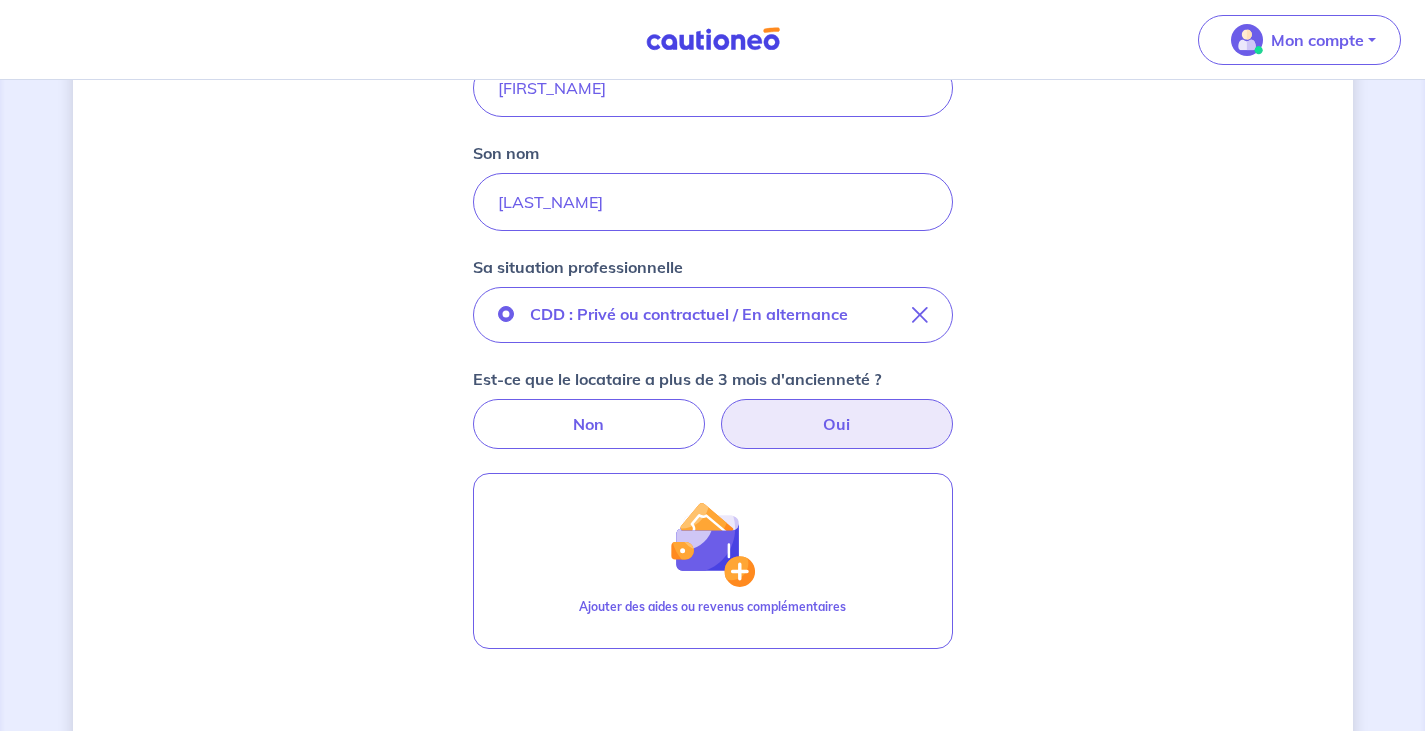 click on "Oui" at bounding box center (837, 424) 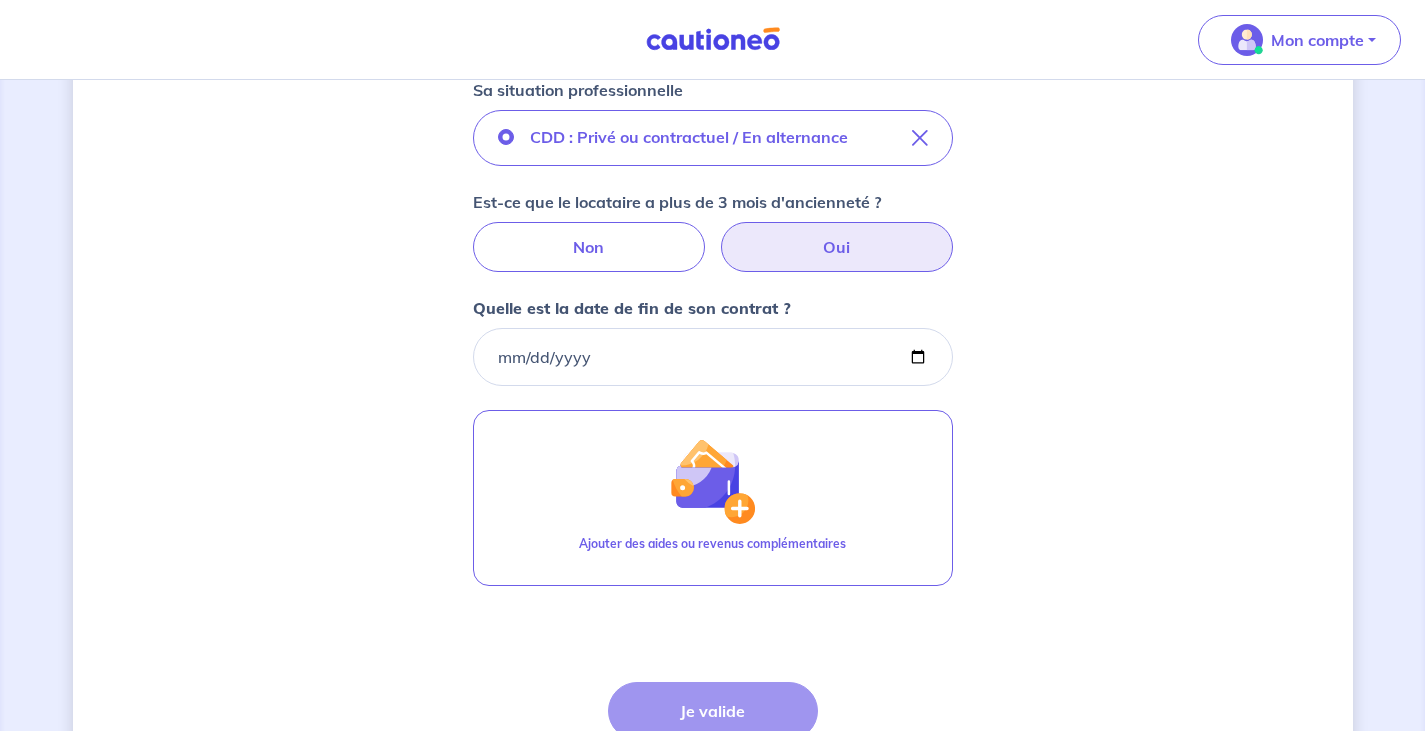 scroll, scrollTop: 813, scrollLeft: 0, axis: vertical 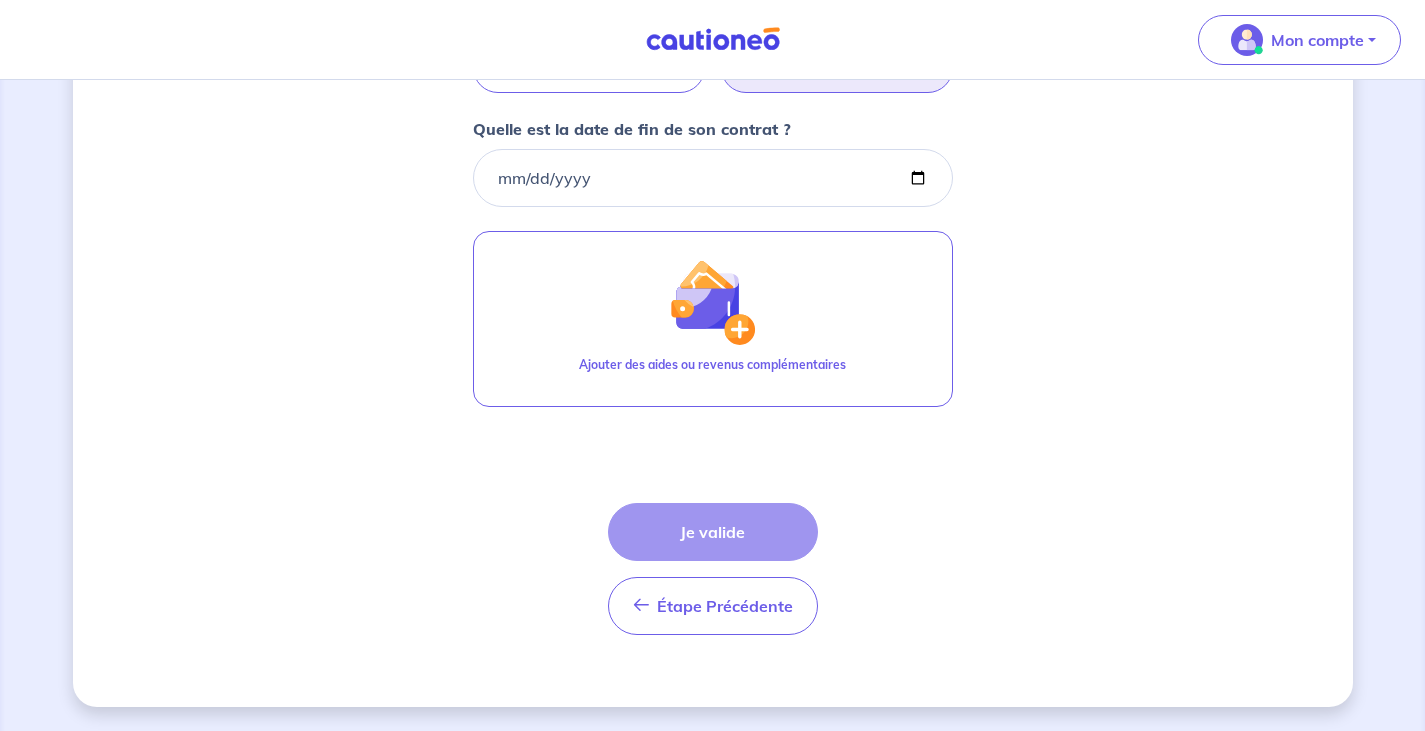 click on "Étape Précédente Précédent Je valide Je valide" at bounding box center [713, 569] 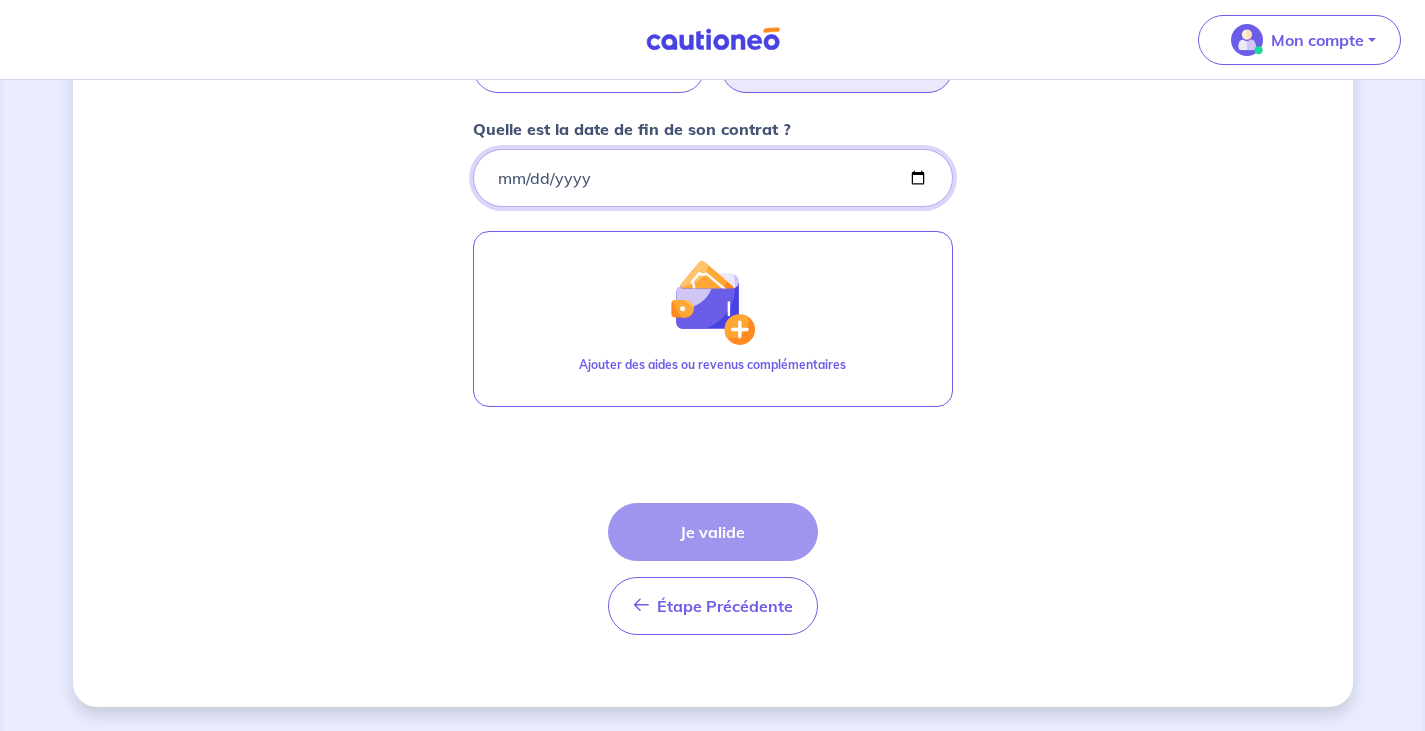 click on "Quelle est la date de fin de son contrat ?" at bounding box center [713, 178] 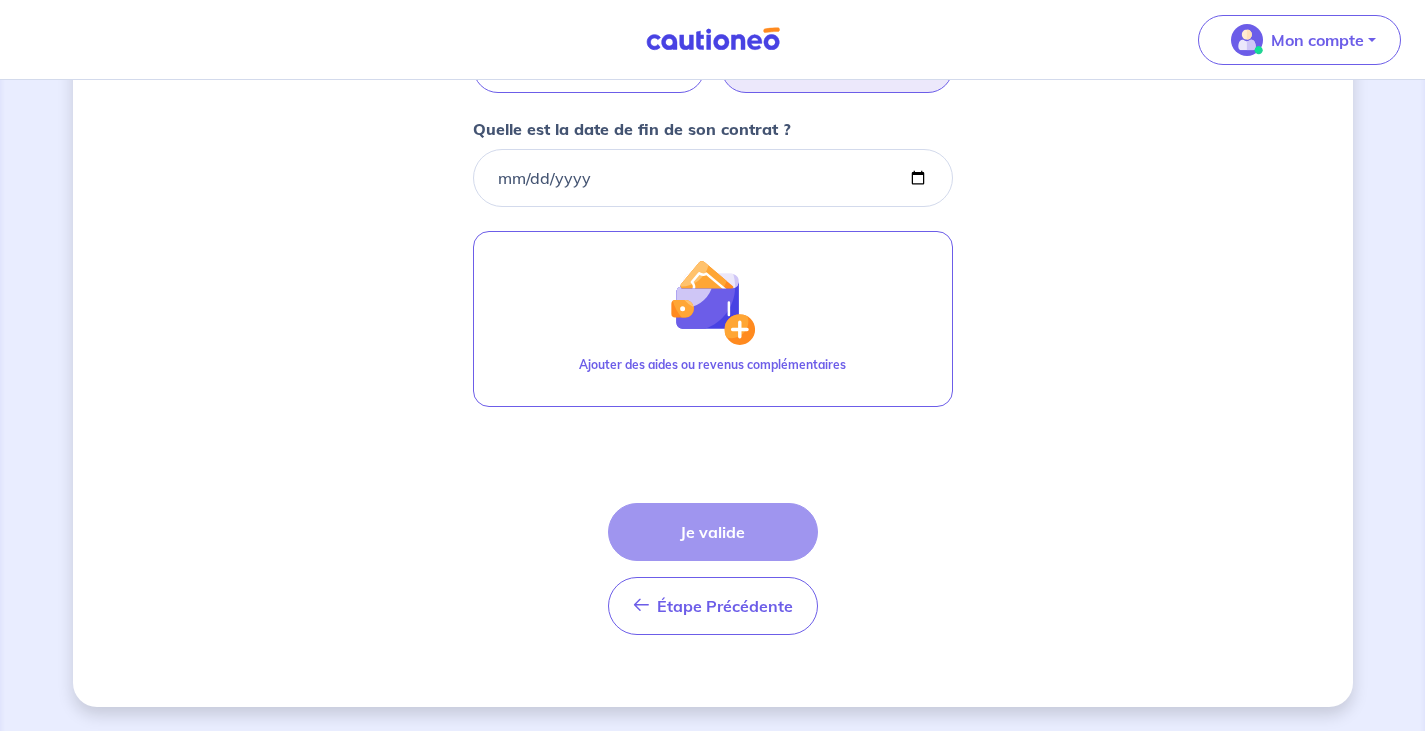 click on "Concernant vos locataires 💡 Pour info : nous acceptons les personnes seules, les couples (mariés, pacsés, en concubinage) et la colocation. Locataire 1 Son prénom [FIRST_NAME] Son nom [LAST_NAME] Sa situation professionnelle CDD : Privé ou contractuel / En alternance Est-ce que le locataire a plus de 3 mois d'ancienneté ? Non Oui Quelle est la date de fin de son contrat ? Ajouter des aides ou revenus complémentaires Étape Précédente Précédent Je valide Je valide" at bounding box center [713, -29] 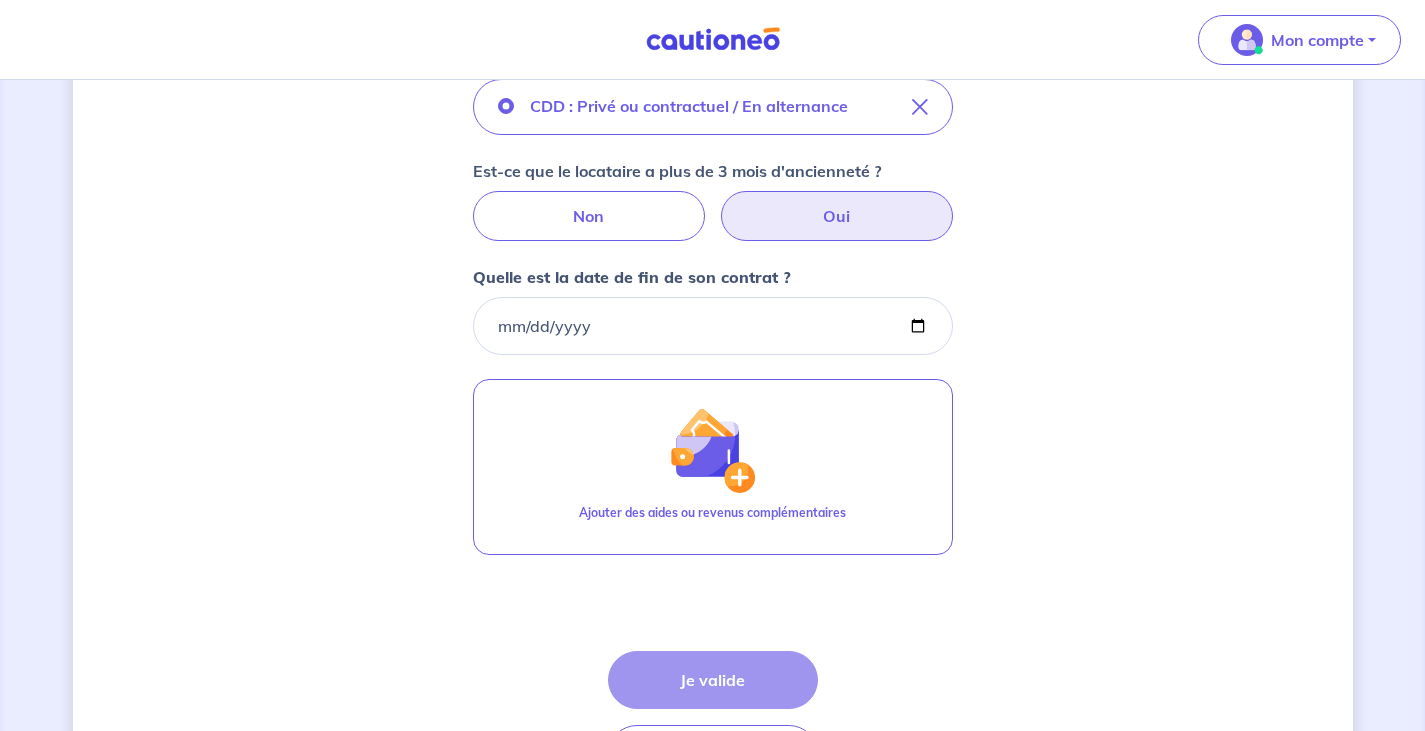 scroll, scrollTop: 669, scrollLeft: 0, axis: vertical 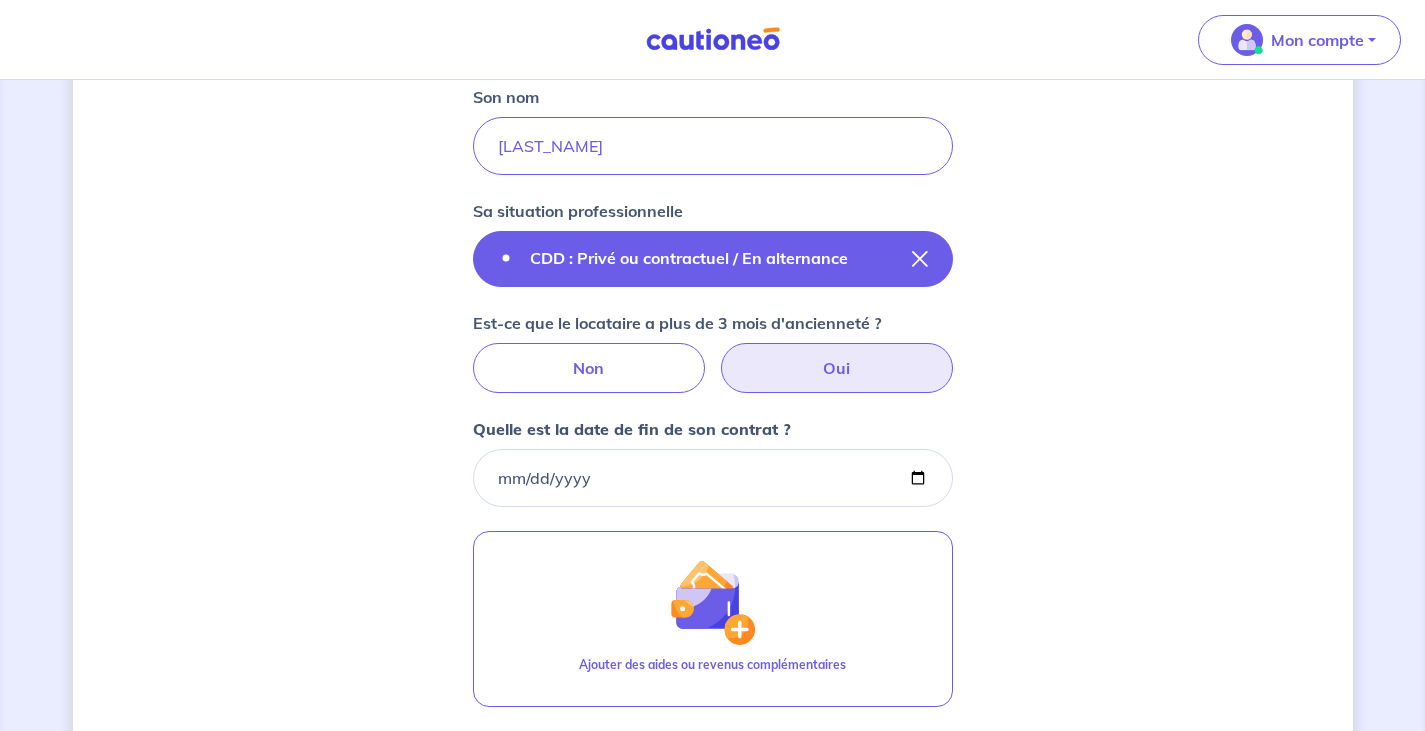 click on "CDD : Privé ou contractuel / En alternance" at bounding box center [713, 259] 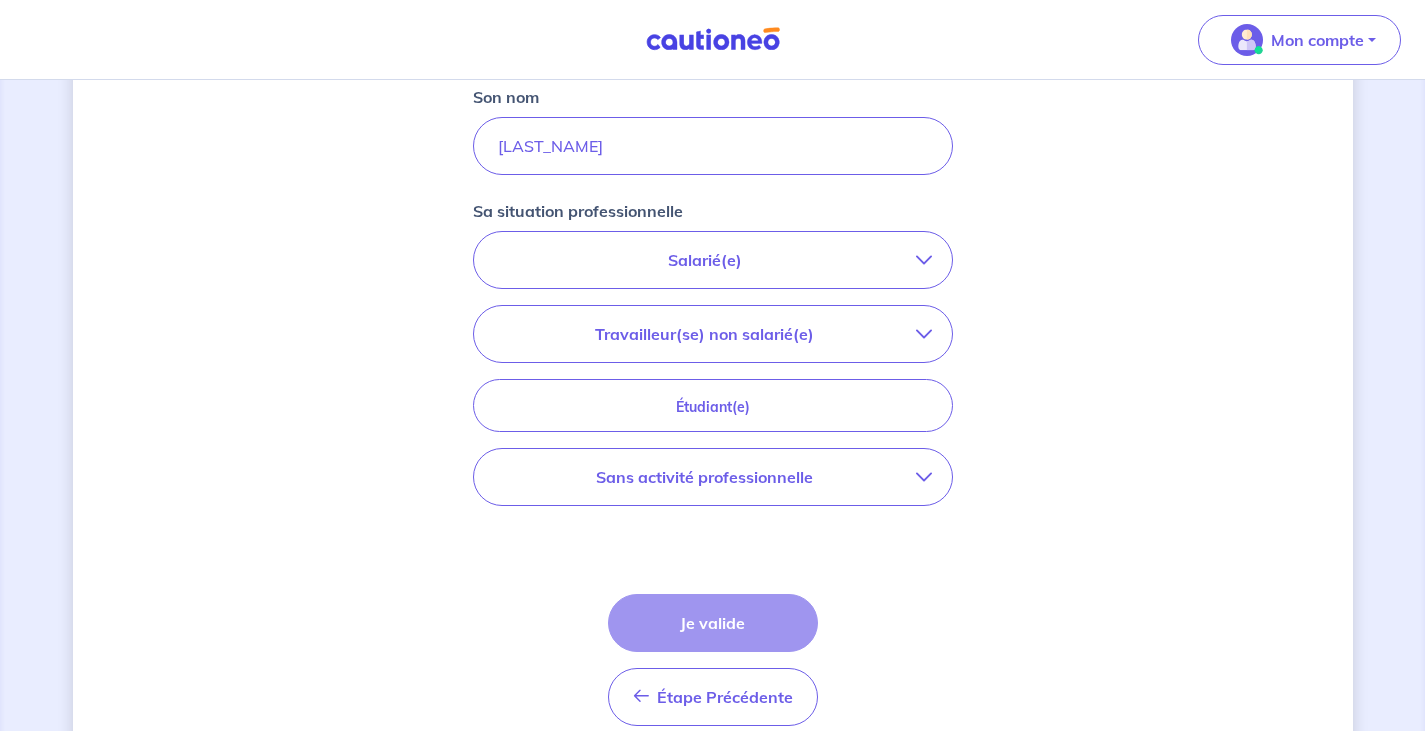 click at bounding box center [924, 260] 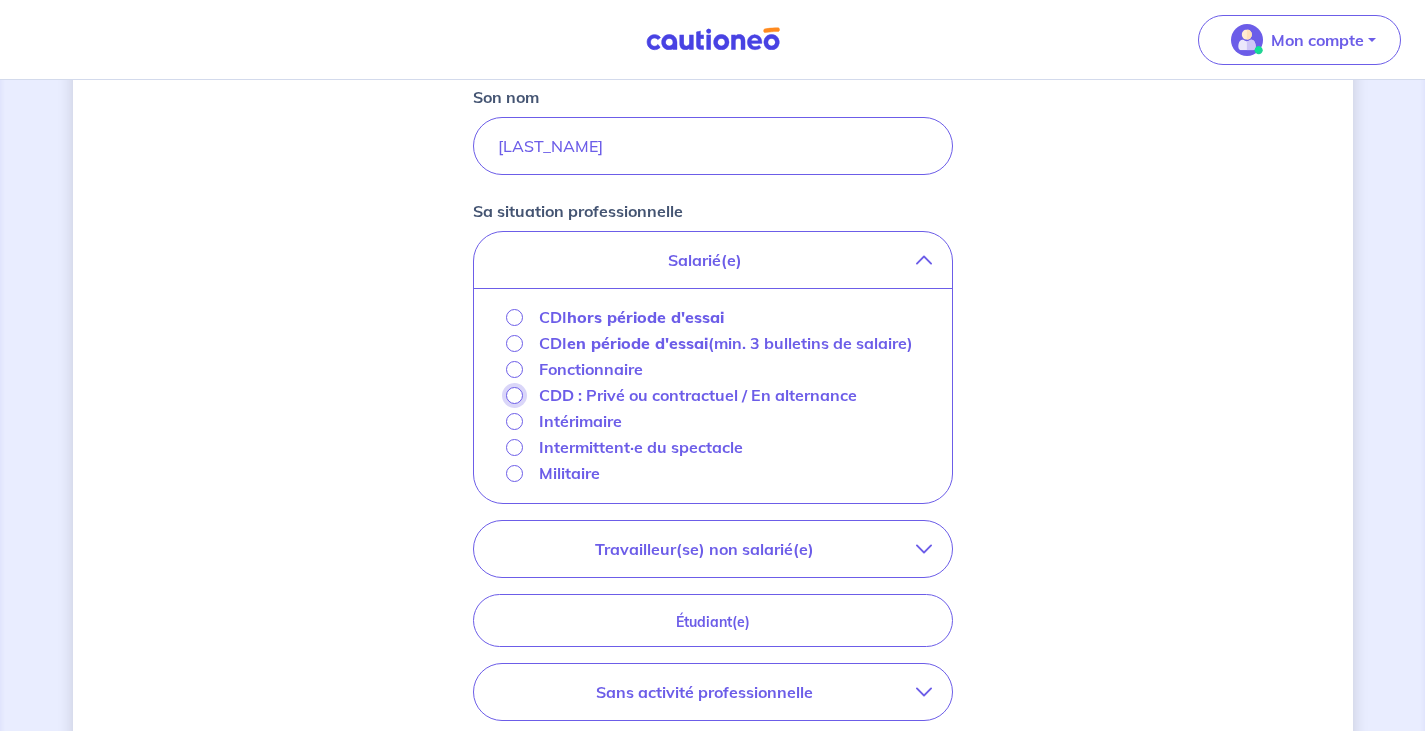 click on "CDD : Privé ou contractuel / En alternance" at bounding box center [514, 395] 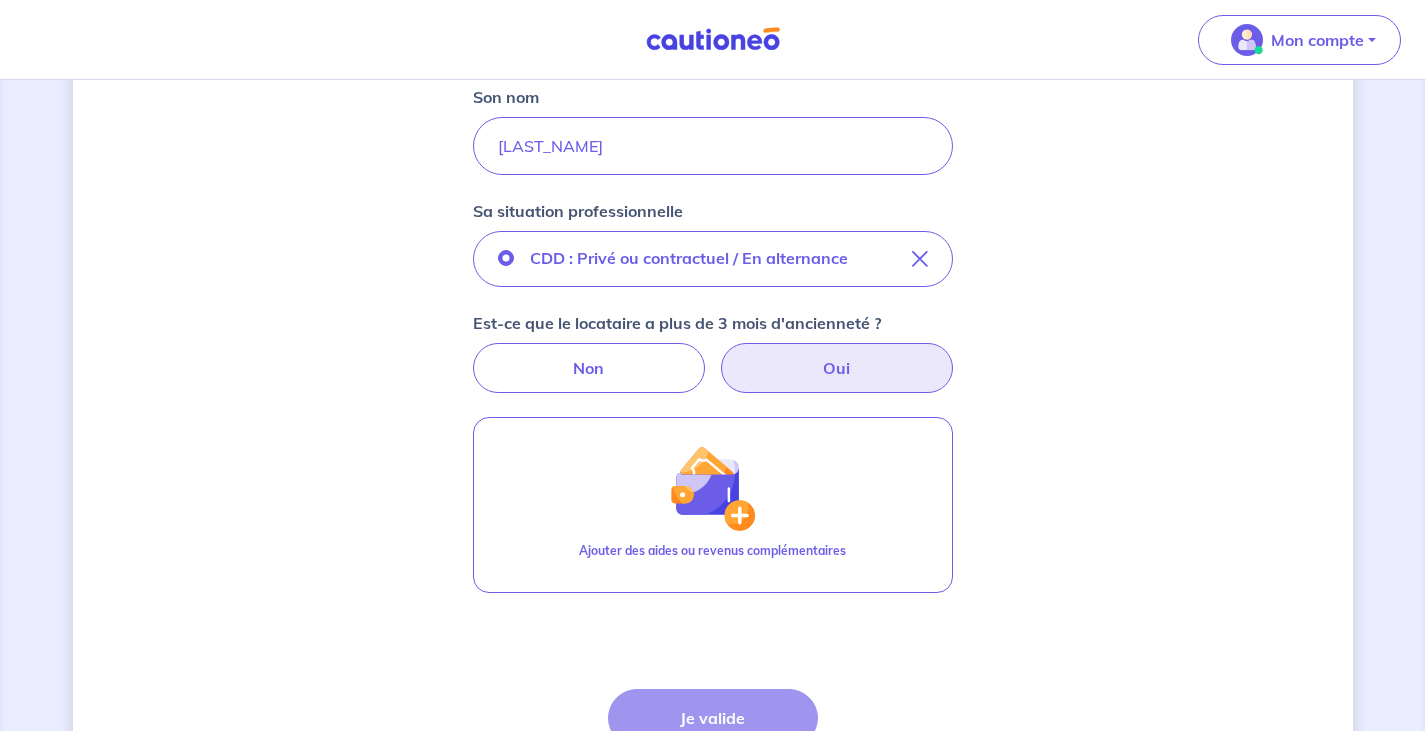click on "Oui" at bounding box center [837, 368] 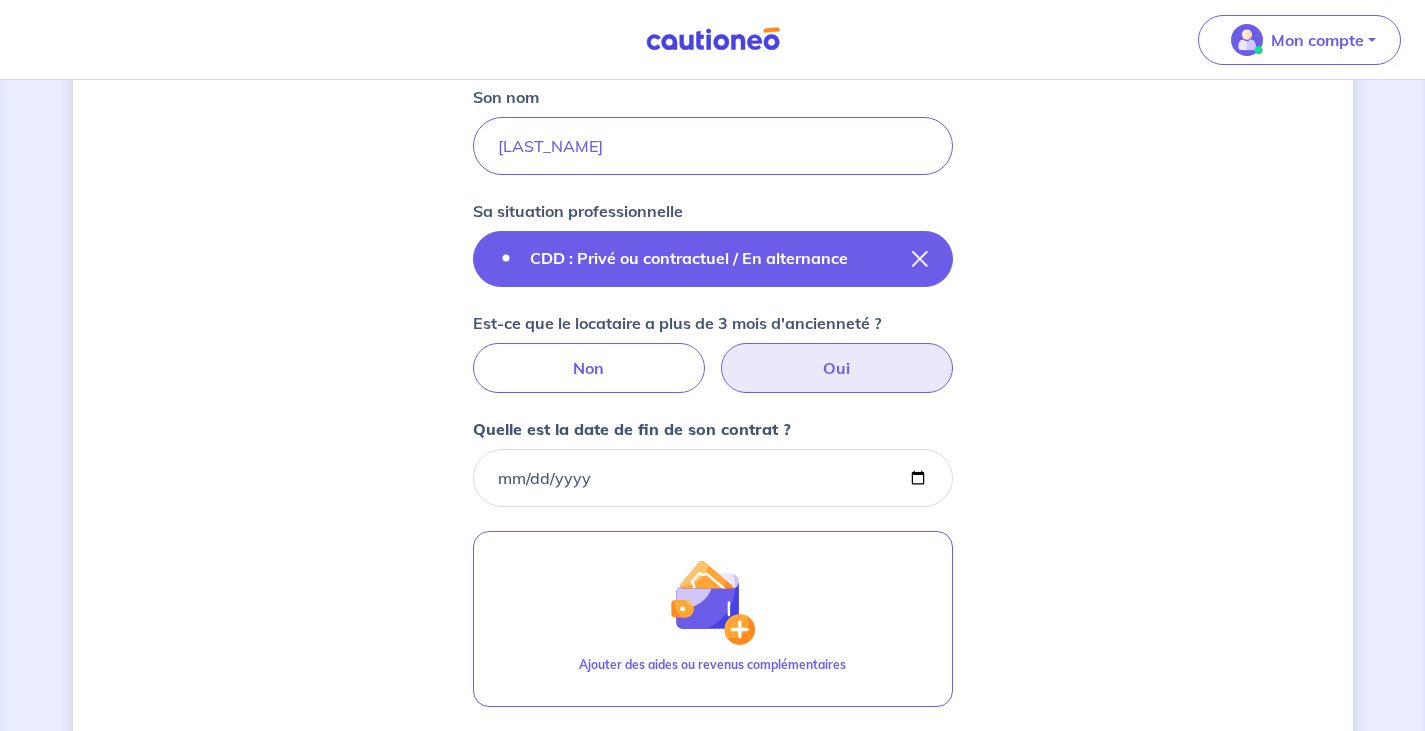 click on "CDD : Privé ou contractuel / En alternance" at bounding box center [689, 258] 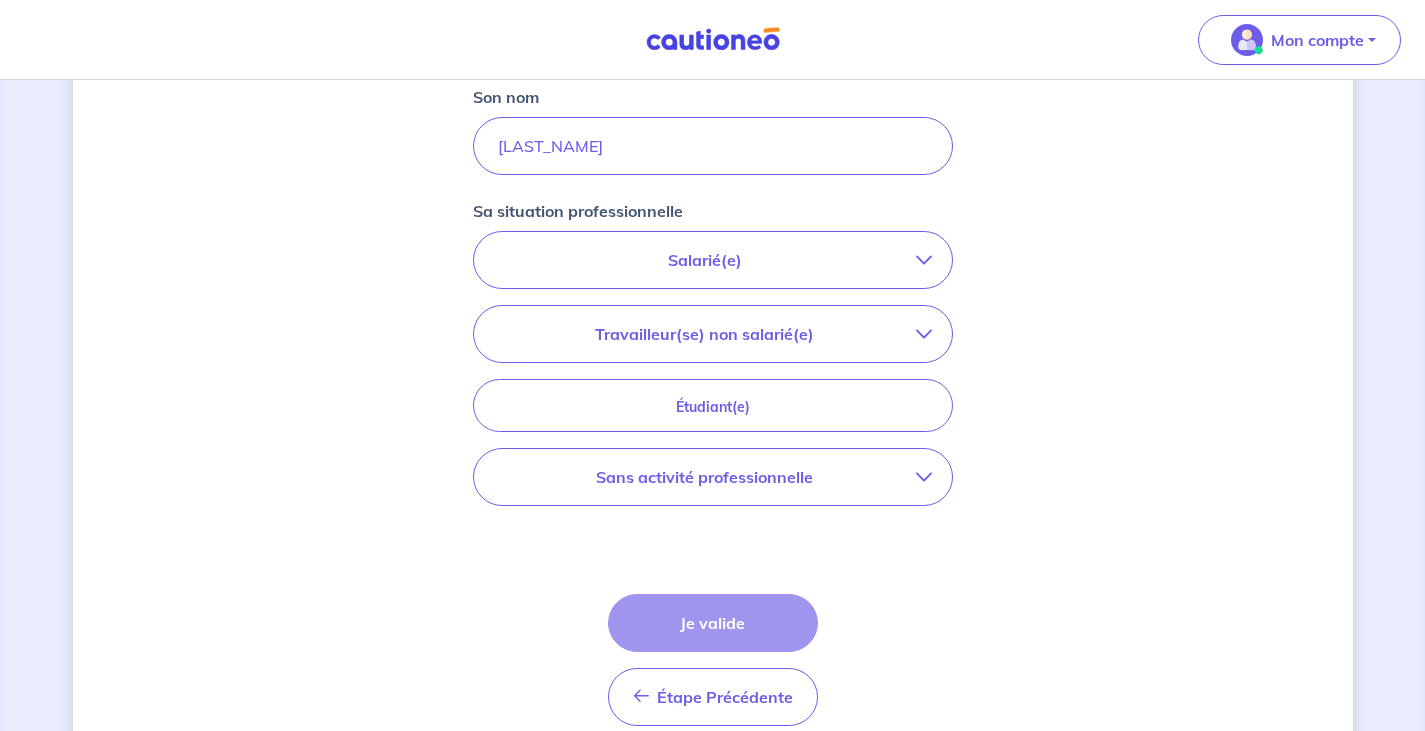 click on "Salarié(e)" at bounding box center [705, 260] 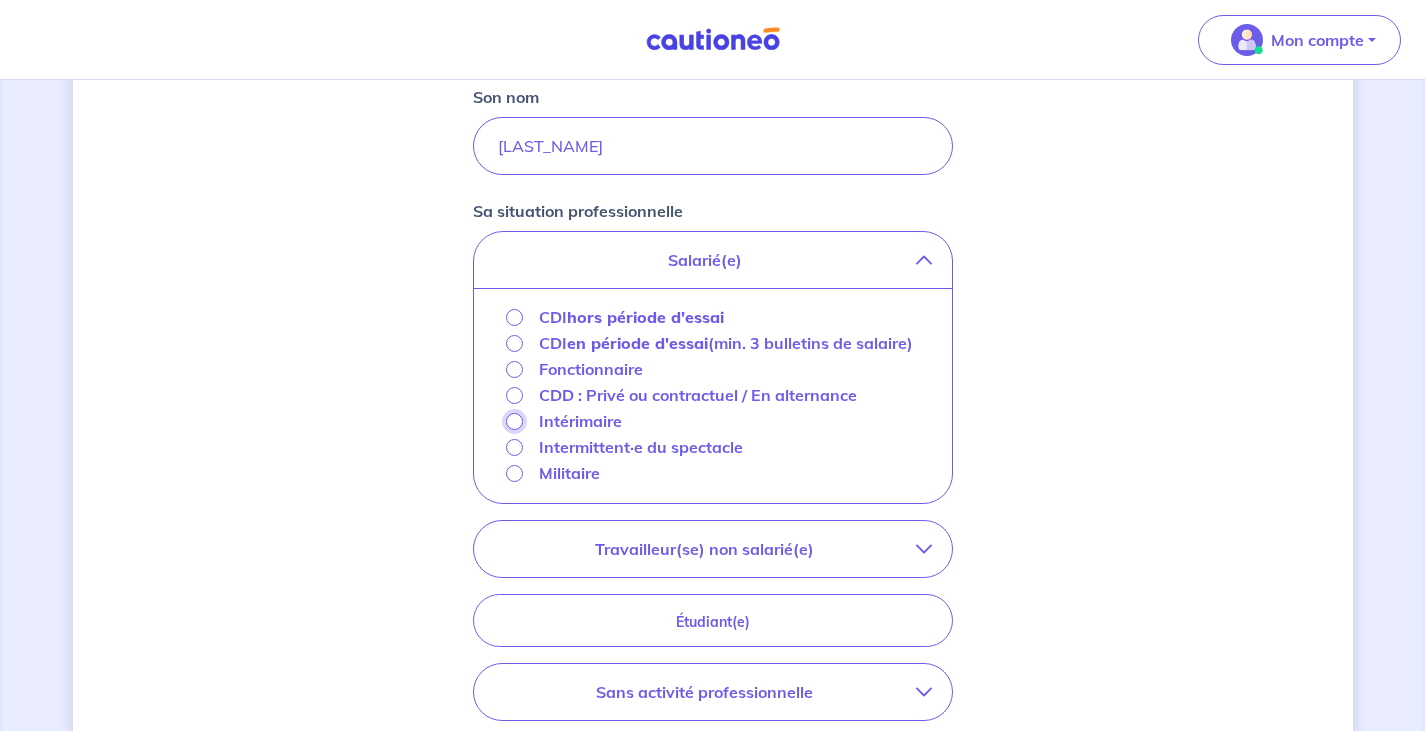 click on "Intérimaire" at bounding box center [514, 421] 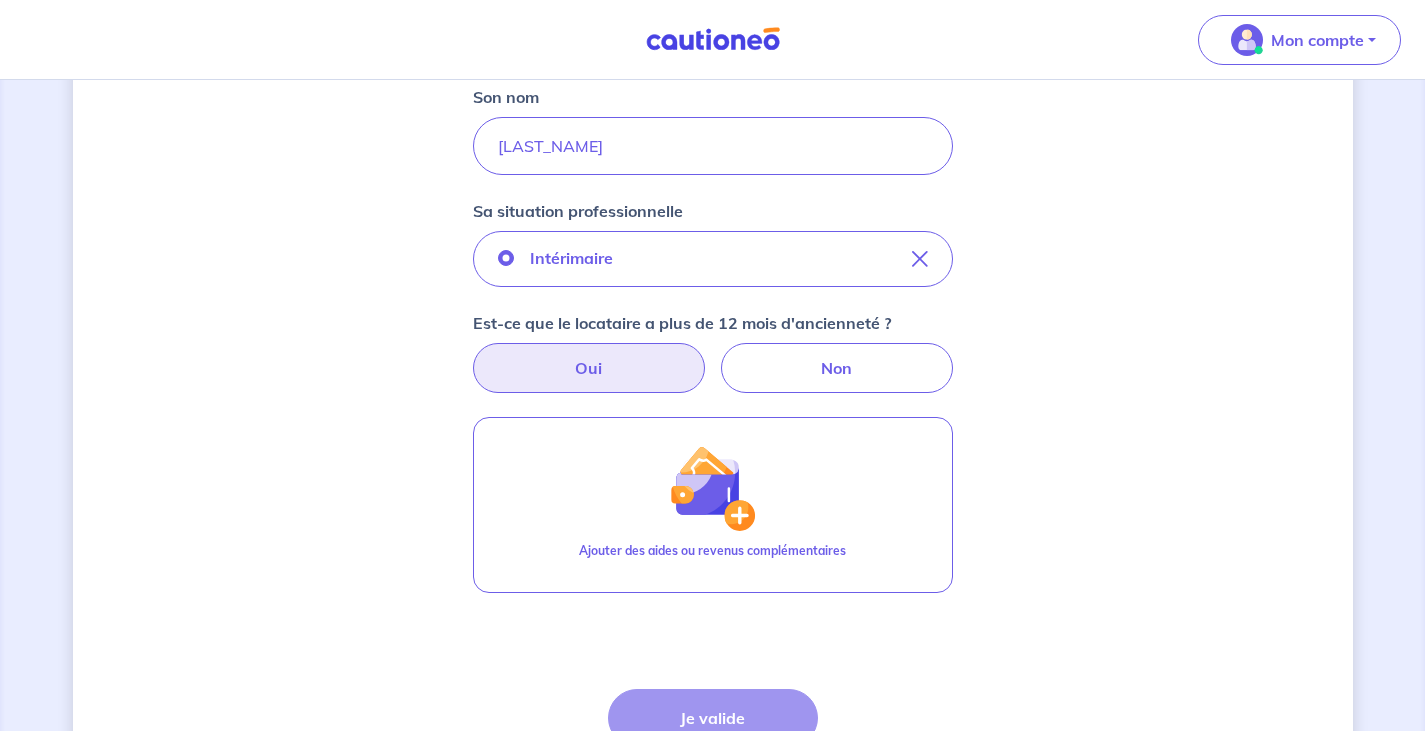 click on "Oui" at bounding box center (589, 368) 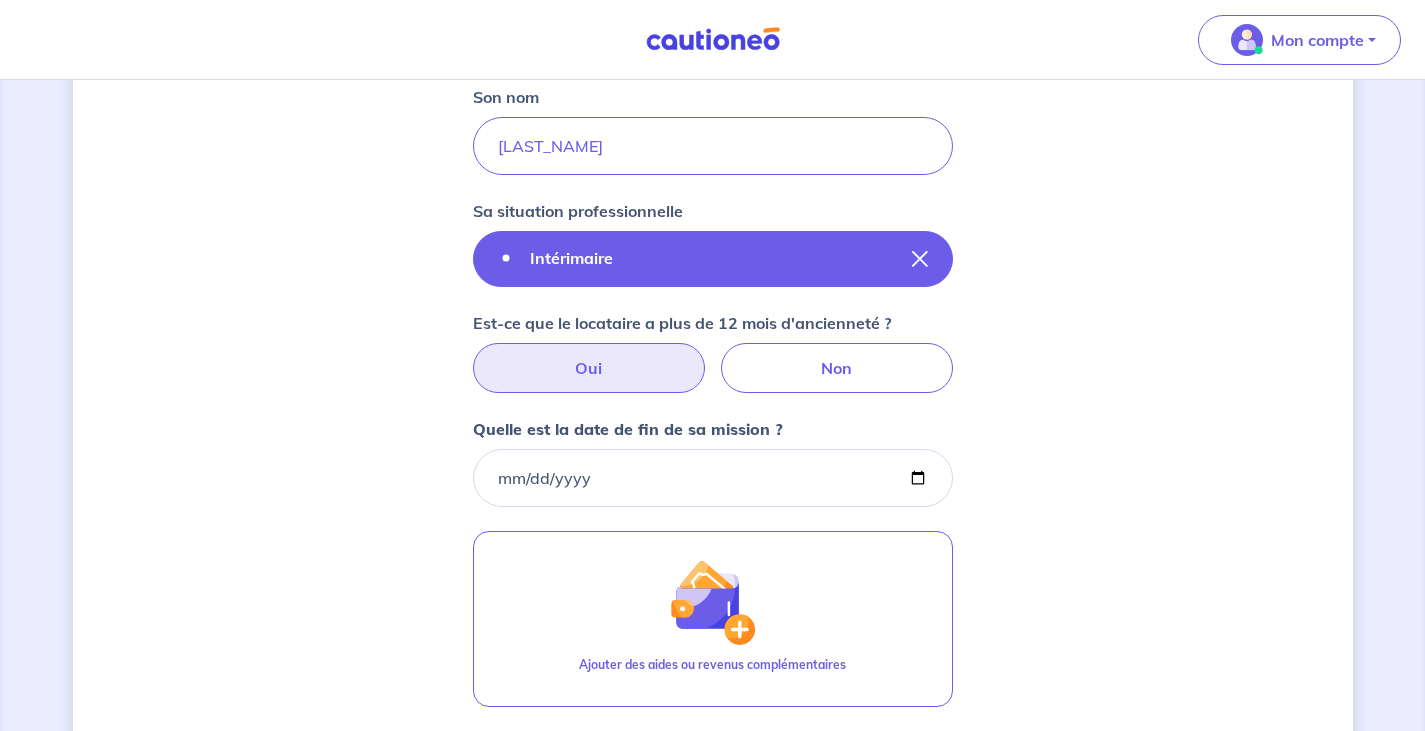 click at bounding box center [920, 259] 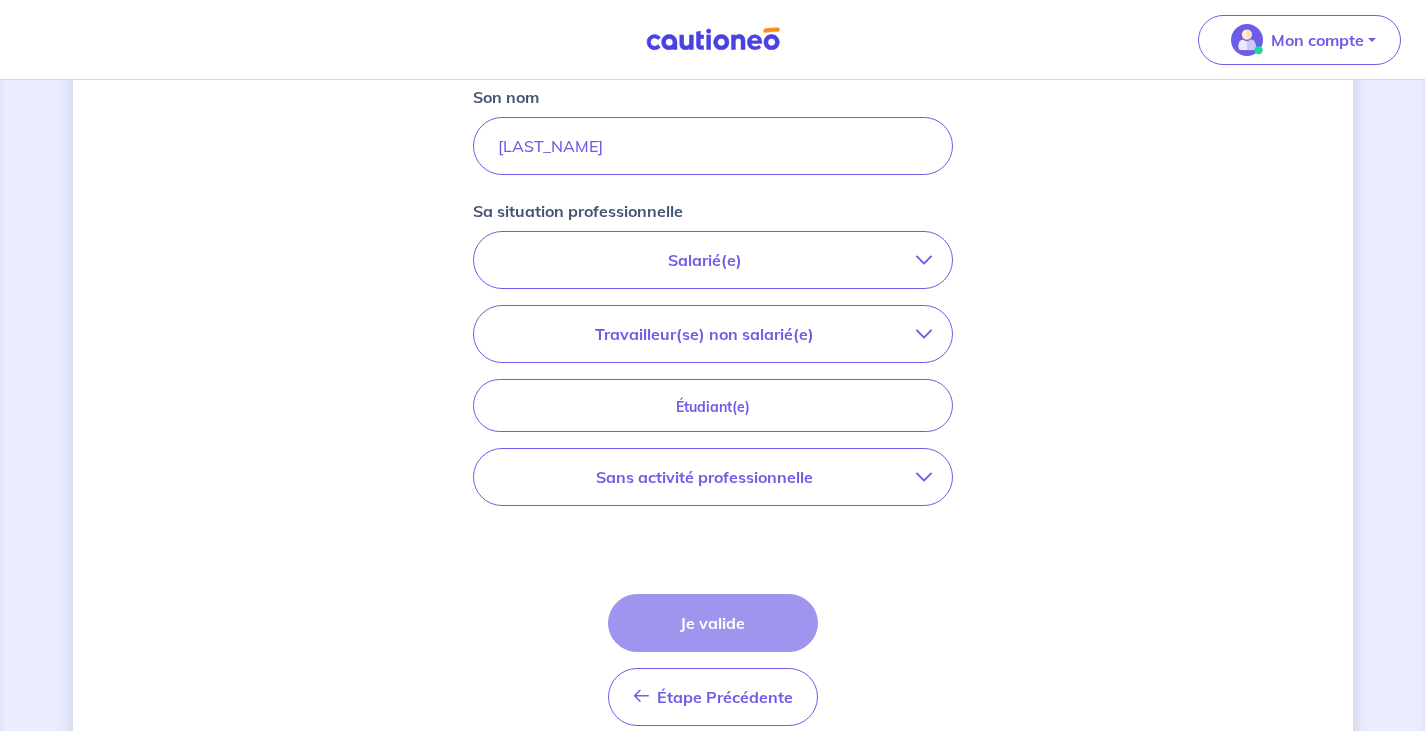 click on "Salarié(e)" at bounding box center [705, 260] 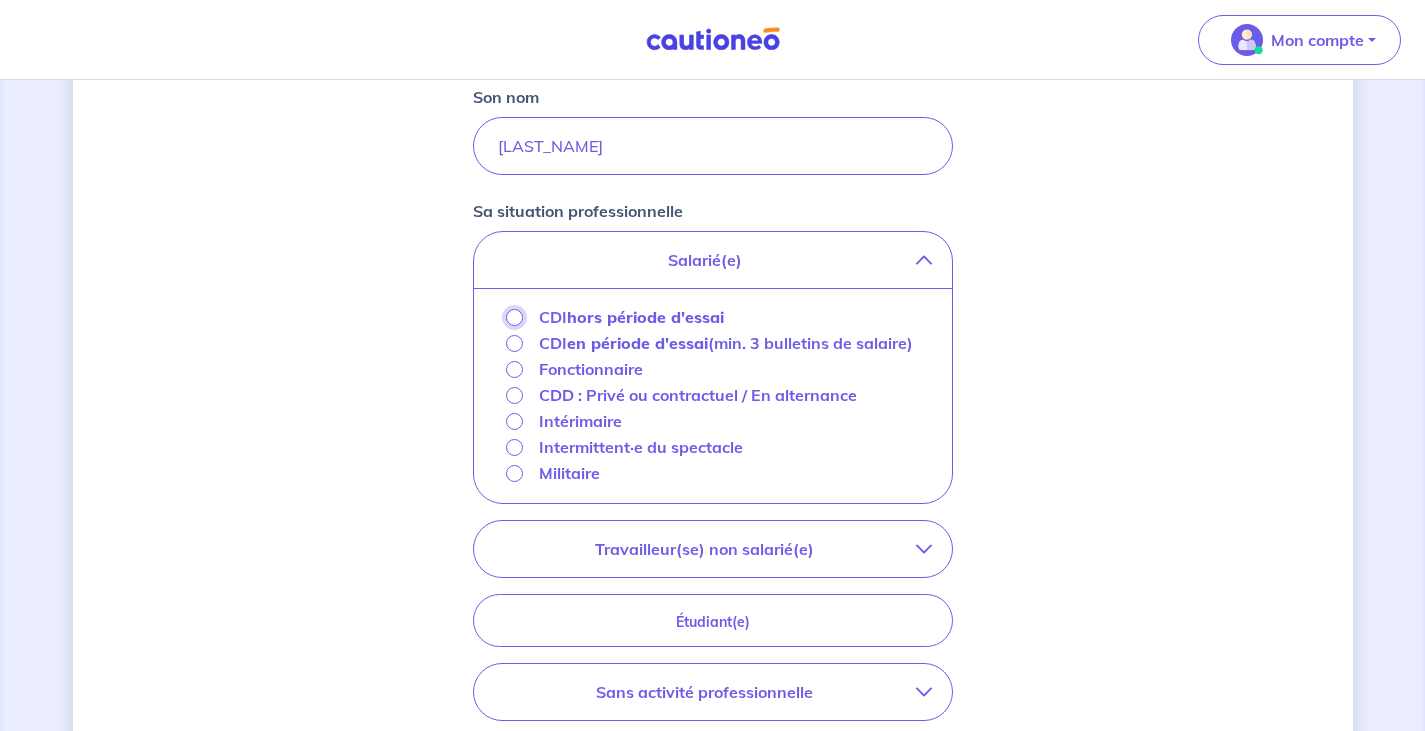 click on "CDI  hors période d'essai" at bounding box center [514, 317] 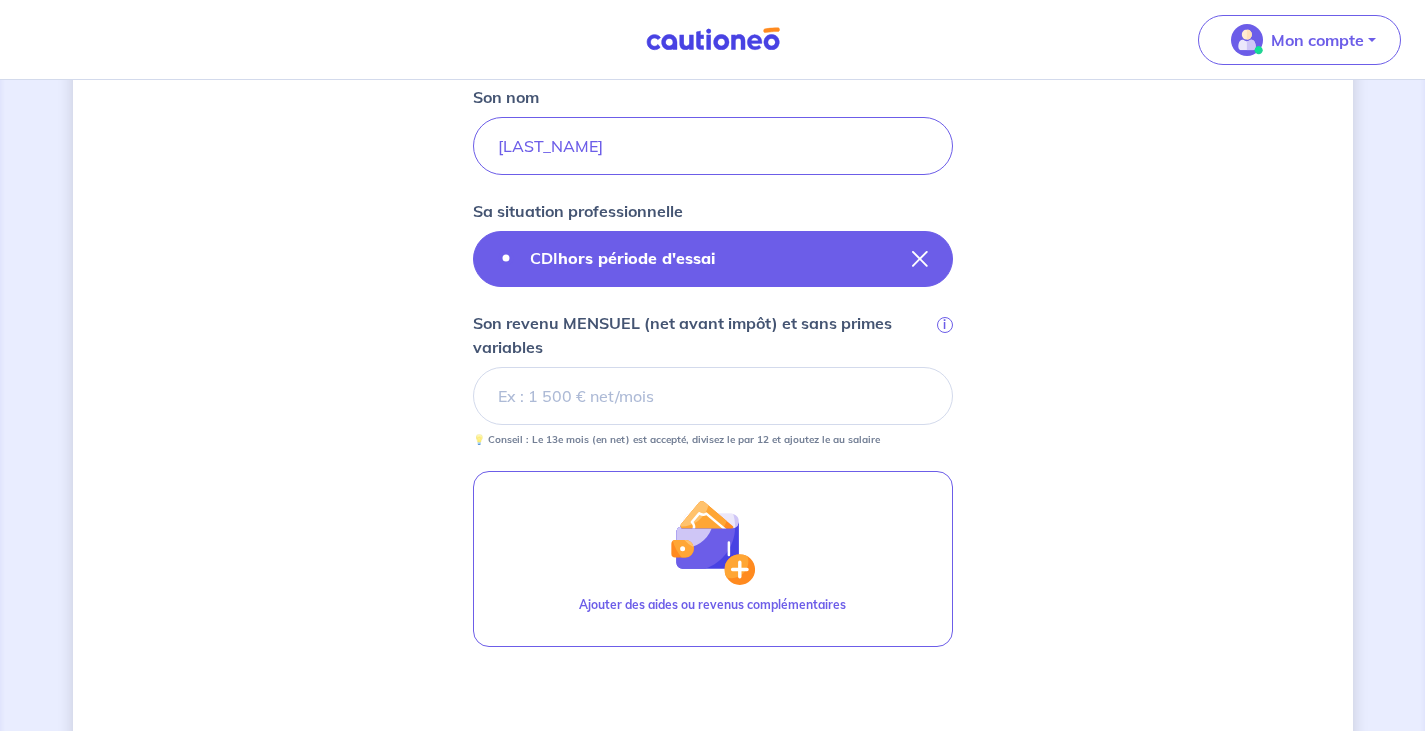 click at bounding box center [920, 259] 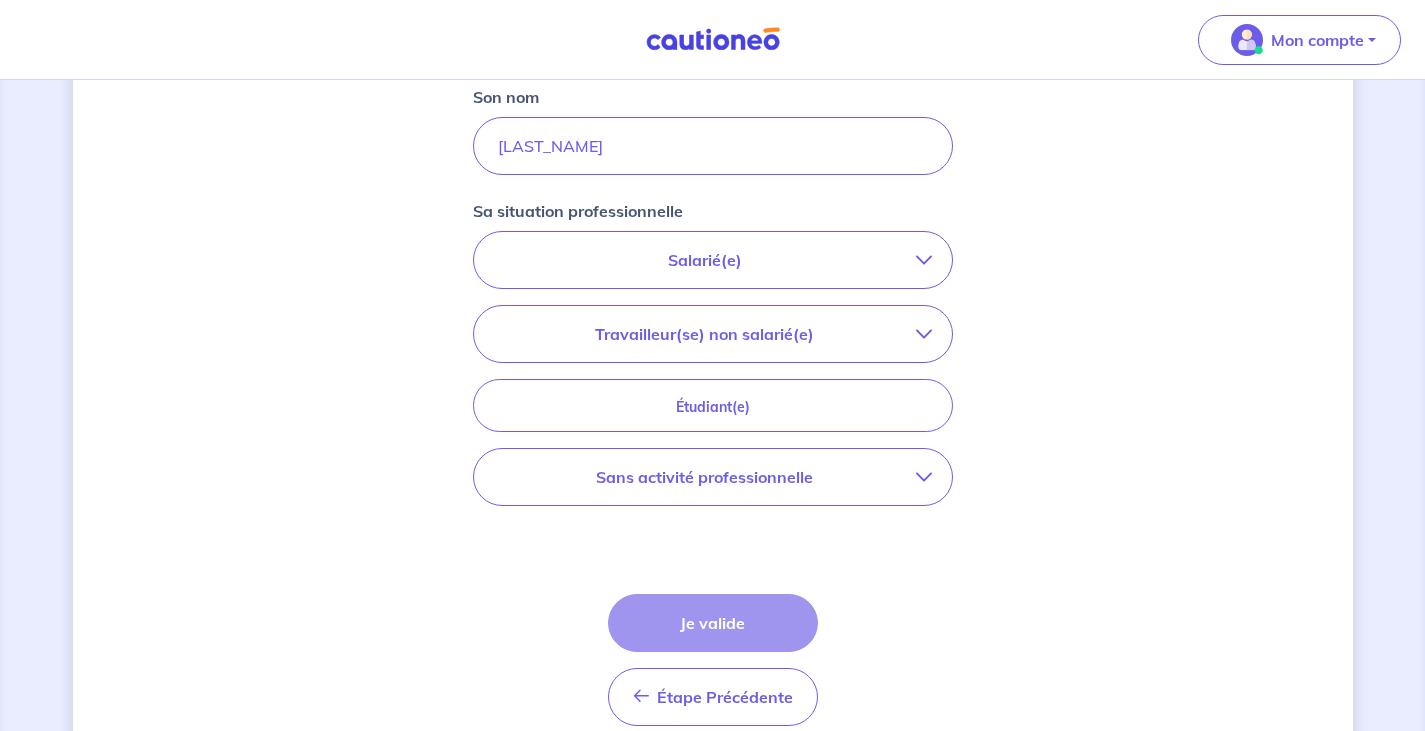 click on "Salarié(e)" at bounding box center (705, 260) 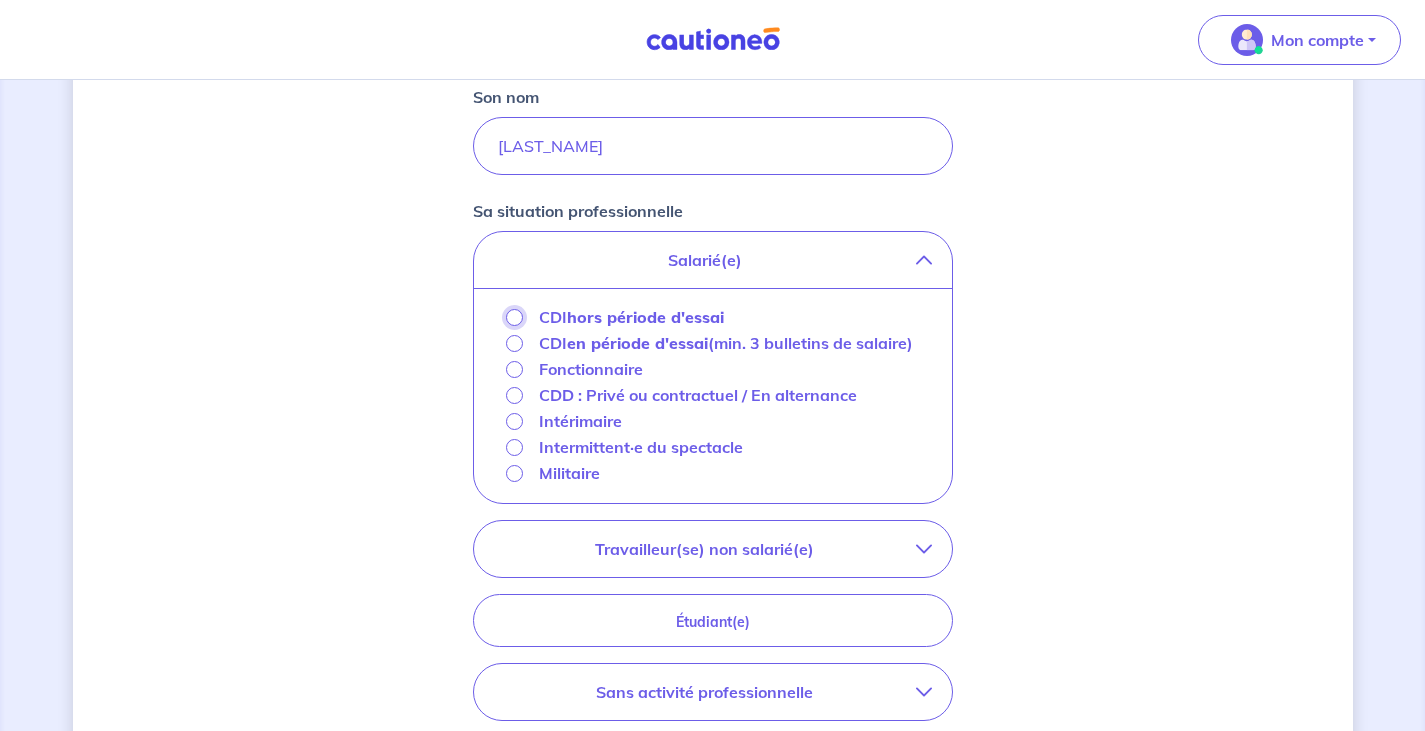 click on "CDI  hors période d'essai" at bounding box center [514, 317] 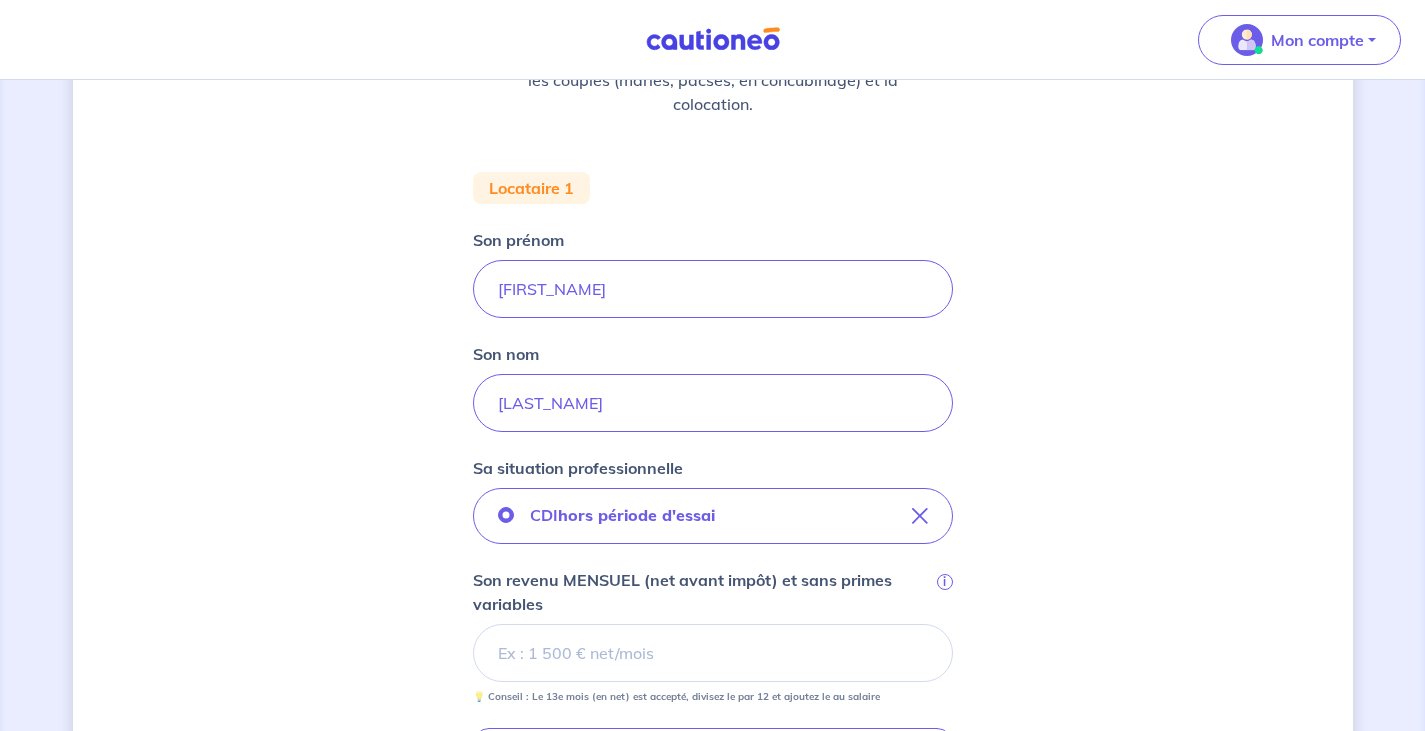 scroll, scrollTop: 309, scrollLeft: 0, axis: vertical 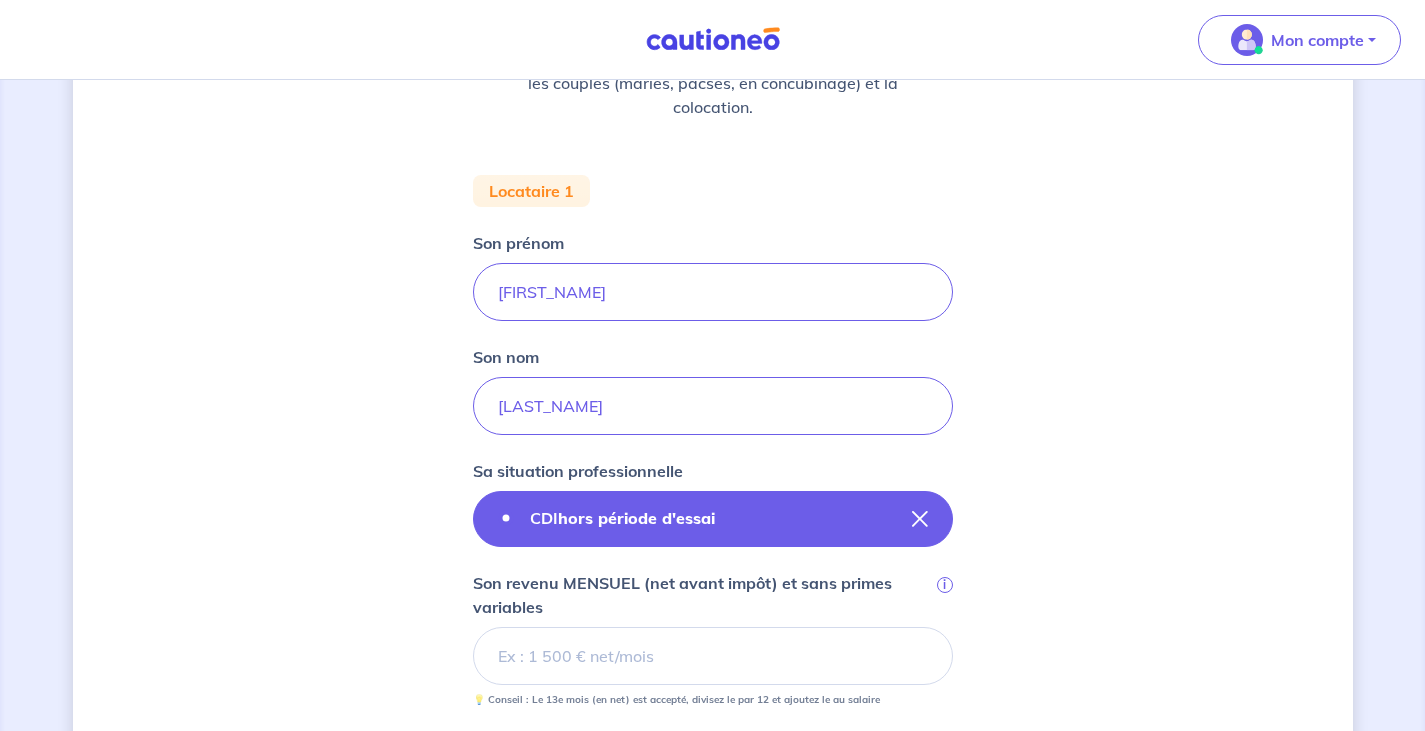 click at bounding box center (920, 519) 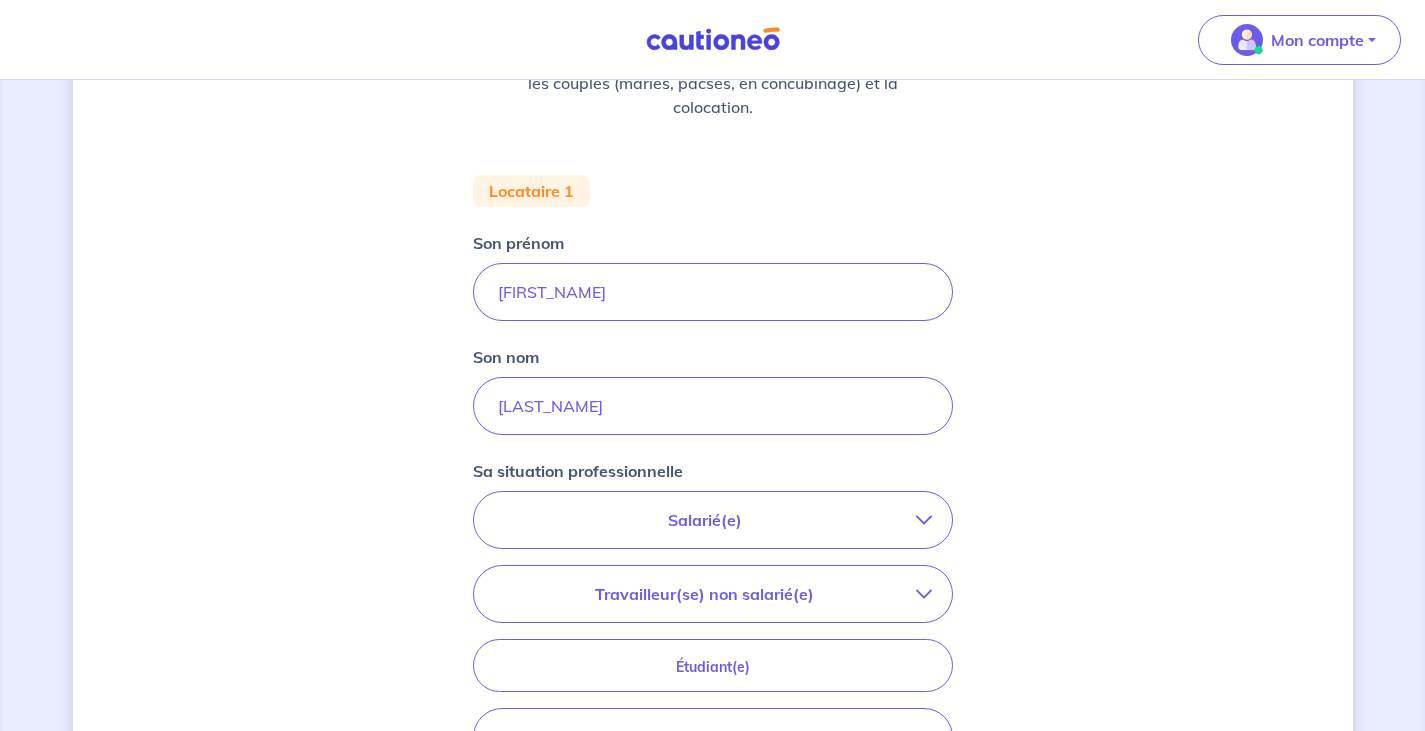 click on "Salarié(e)" at bounding box center [705, 520] 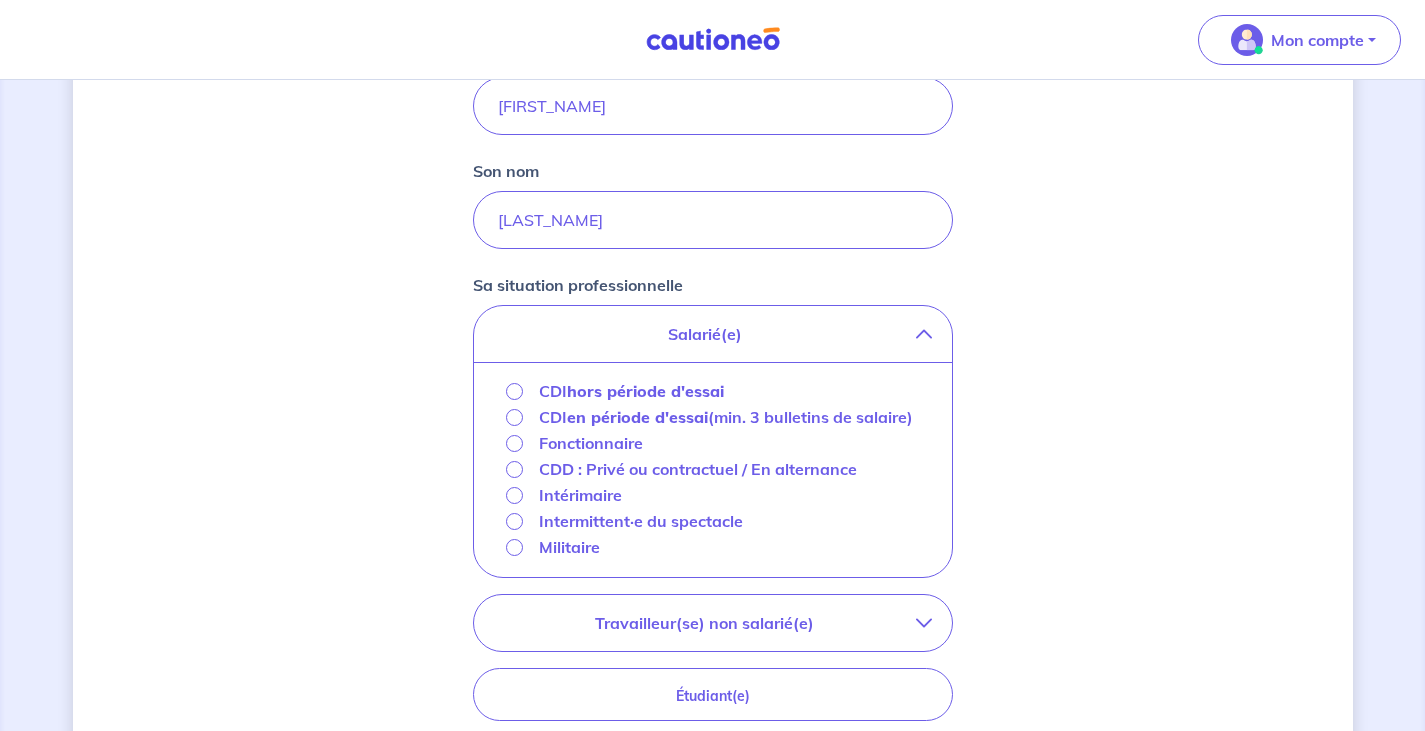 scroll, scrollTop: 609, scrollLeft: 0, axis: vertical 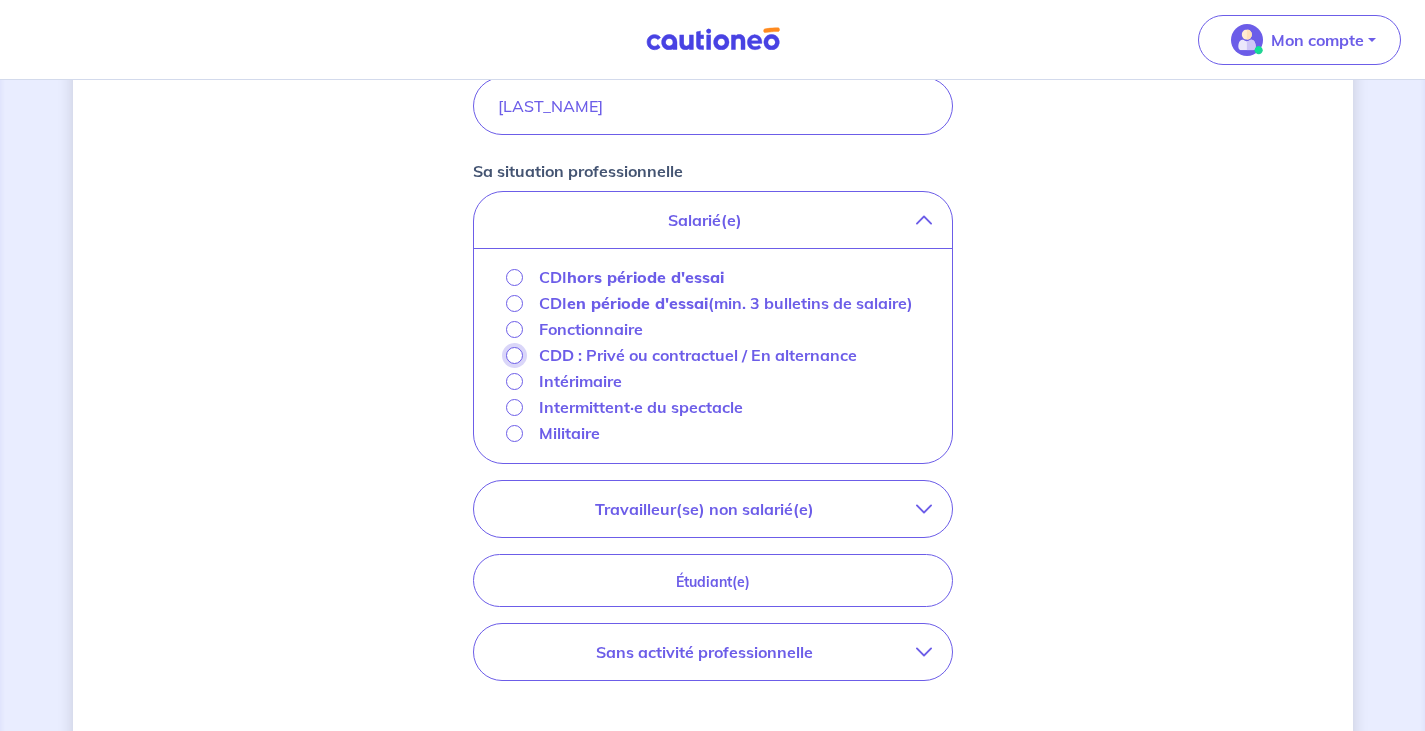 click on "CDD : Privé ou contractuel / En alternance" at bounding box center [514, 355] 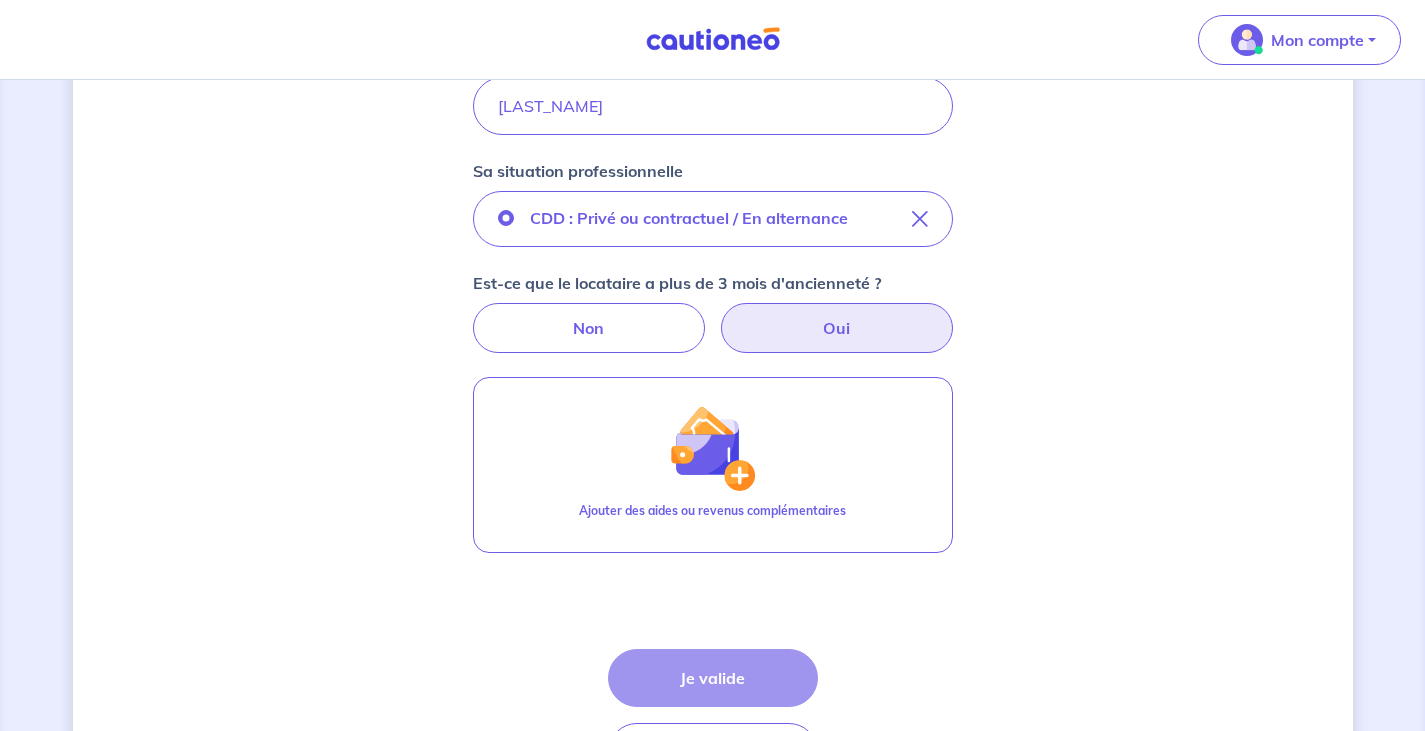 click on "Oui" at bounding box center (837, 328) 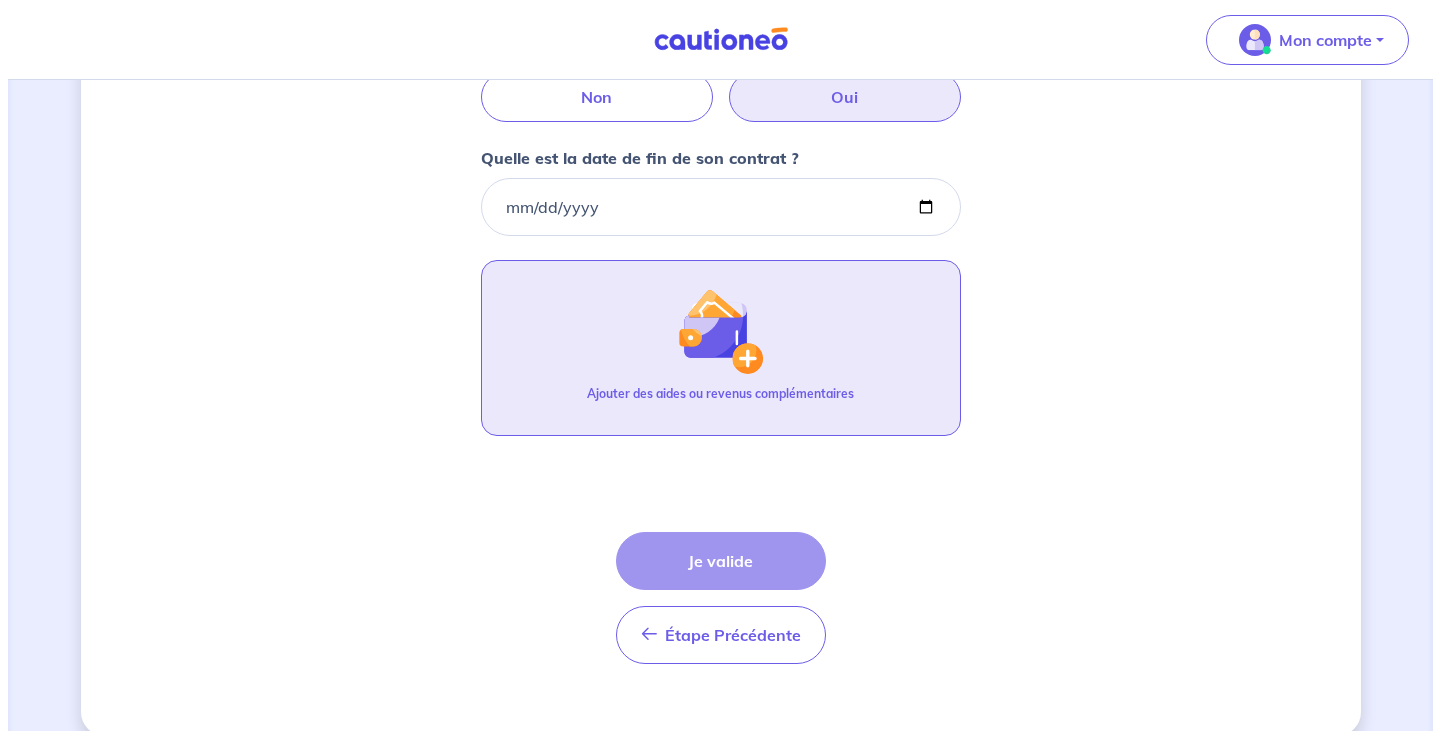 scroll, scrollTop: 869, scrollLeft: 0, axis: vertical 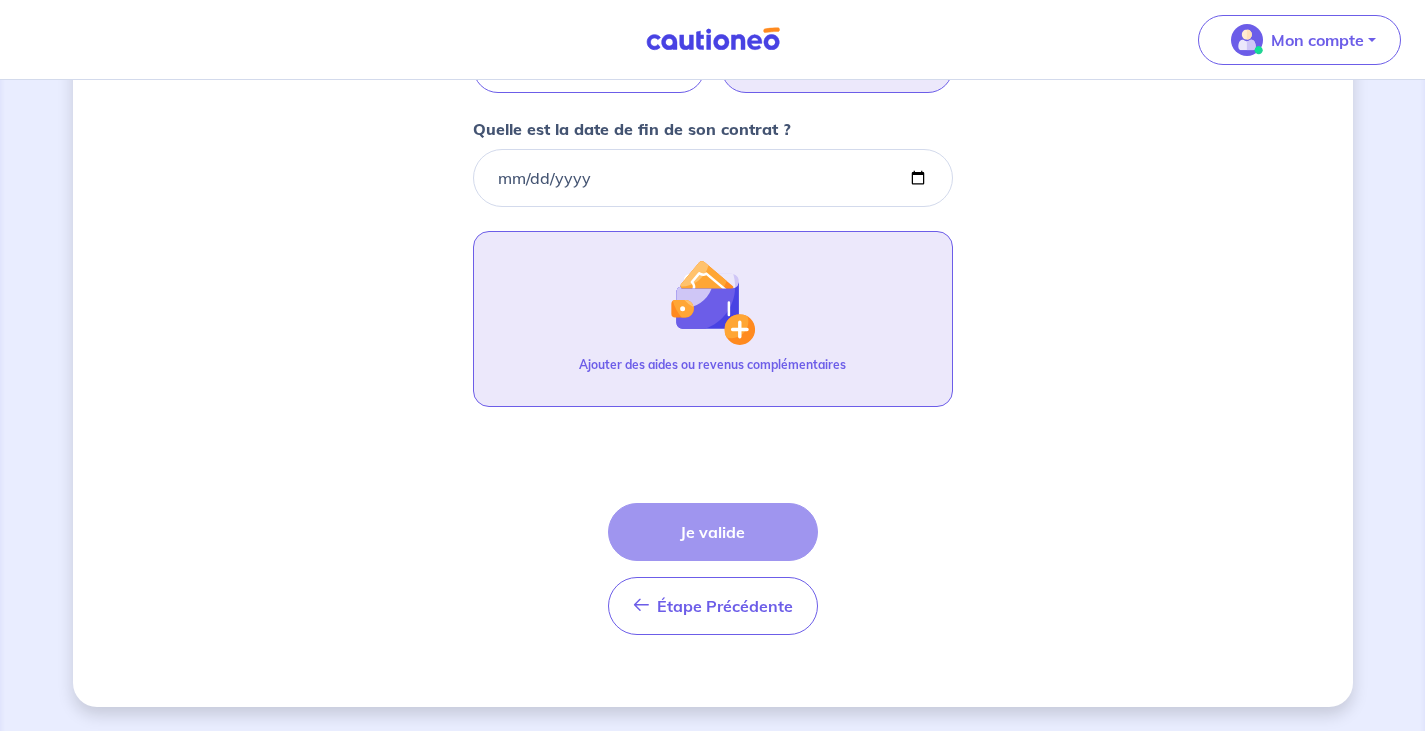 click at bounding box center [712, 302] 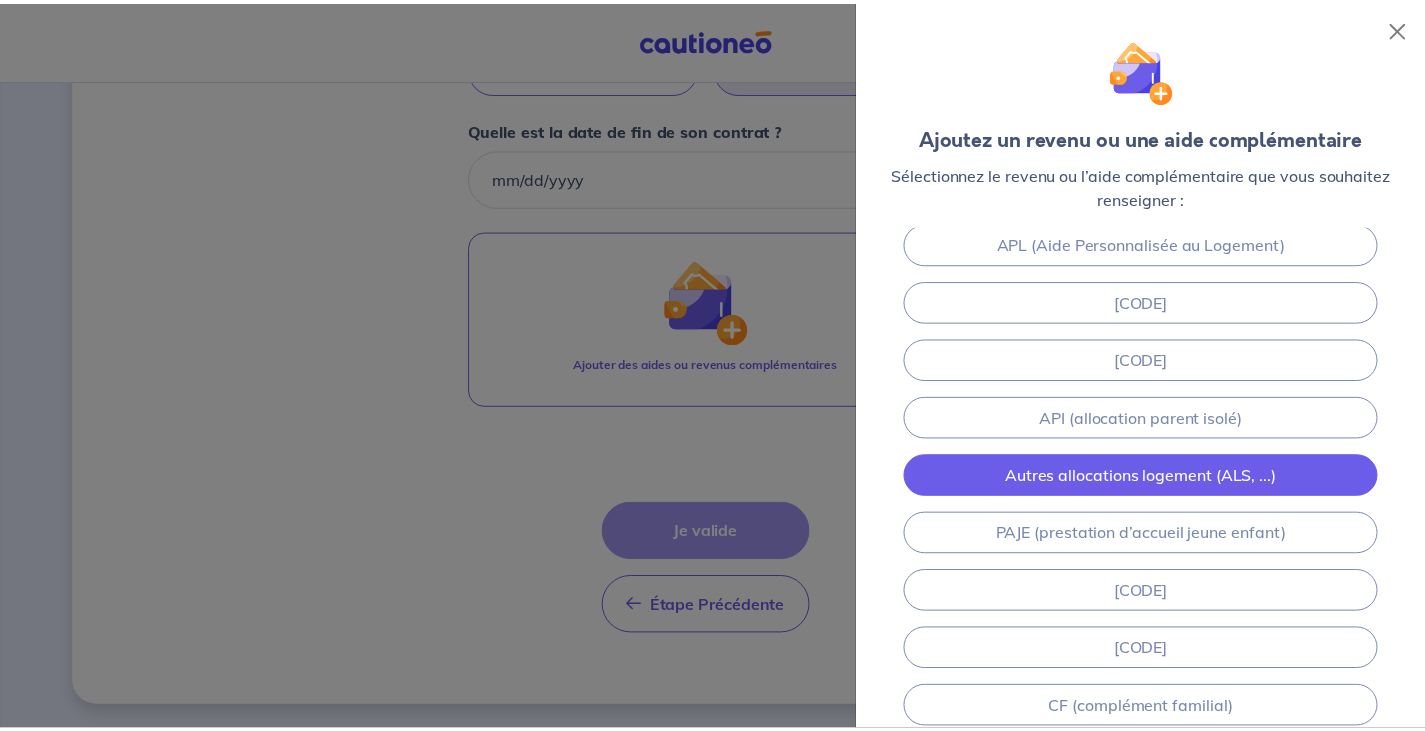 scroll, scrollTop: 0, scrollLeft: 0, axis: both 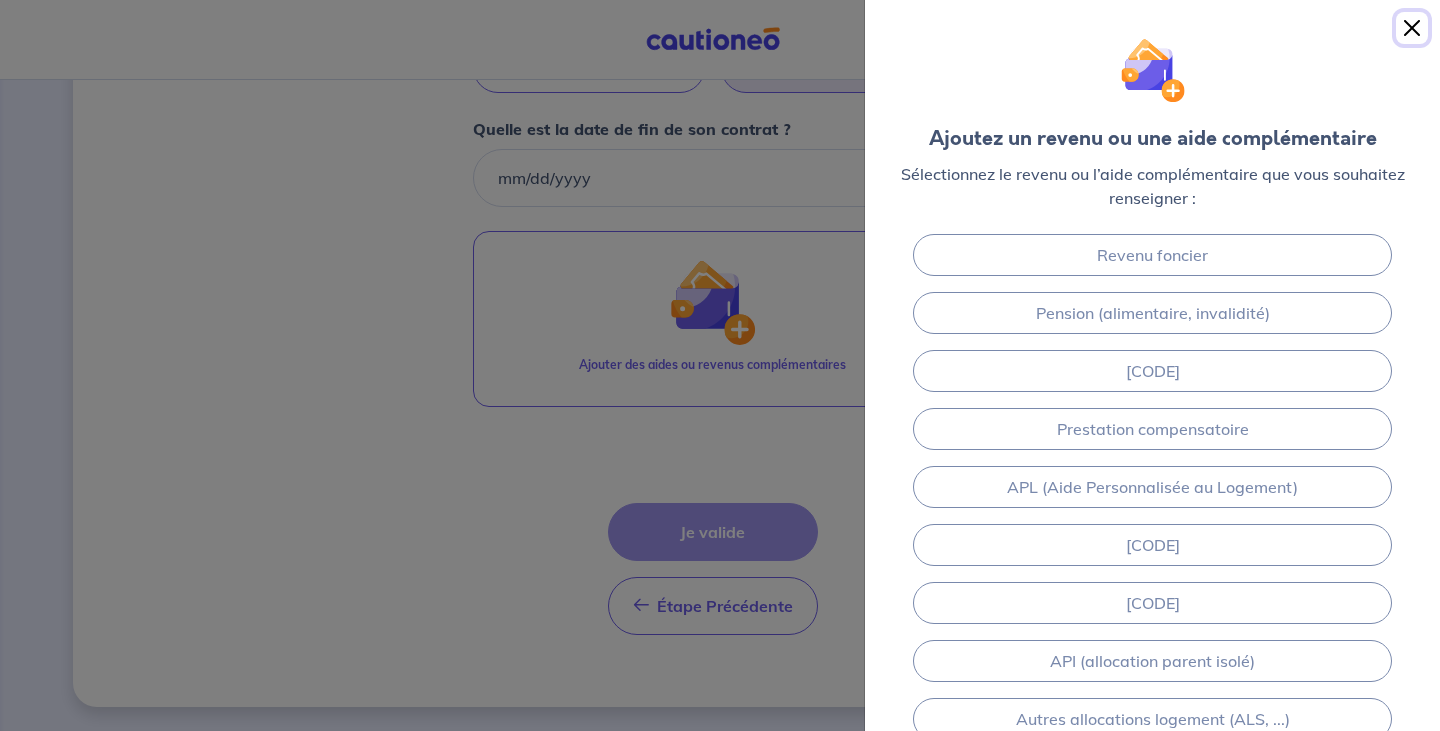 drag, startPoint x: 1410, startPoint y: 26, endPoint x: 1370, endPoint y: 38, distance: 41.761227 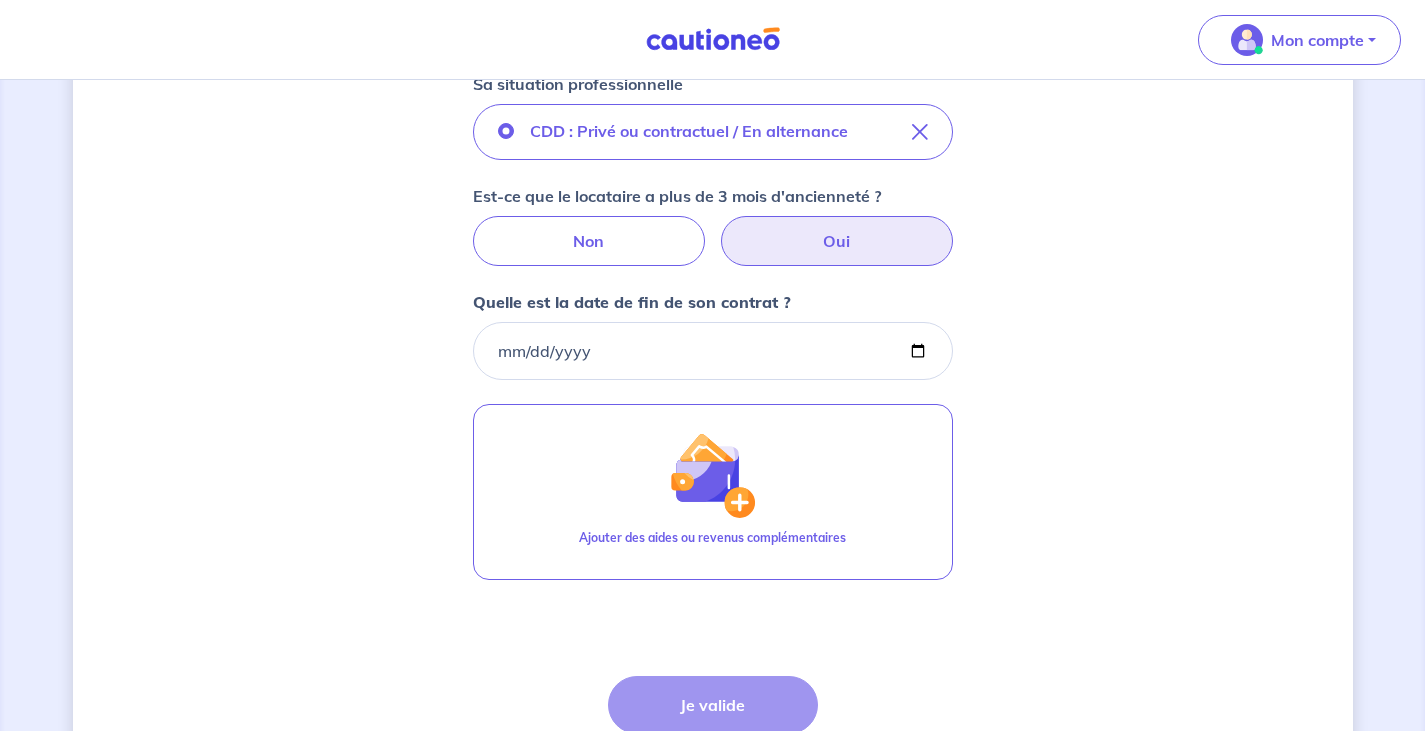scroll, scrollTop: 669, scrollLeft: 0, axis: vertical 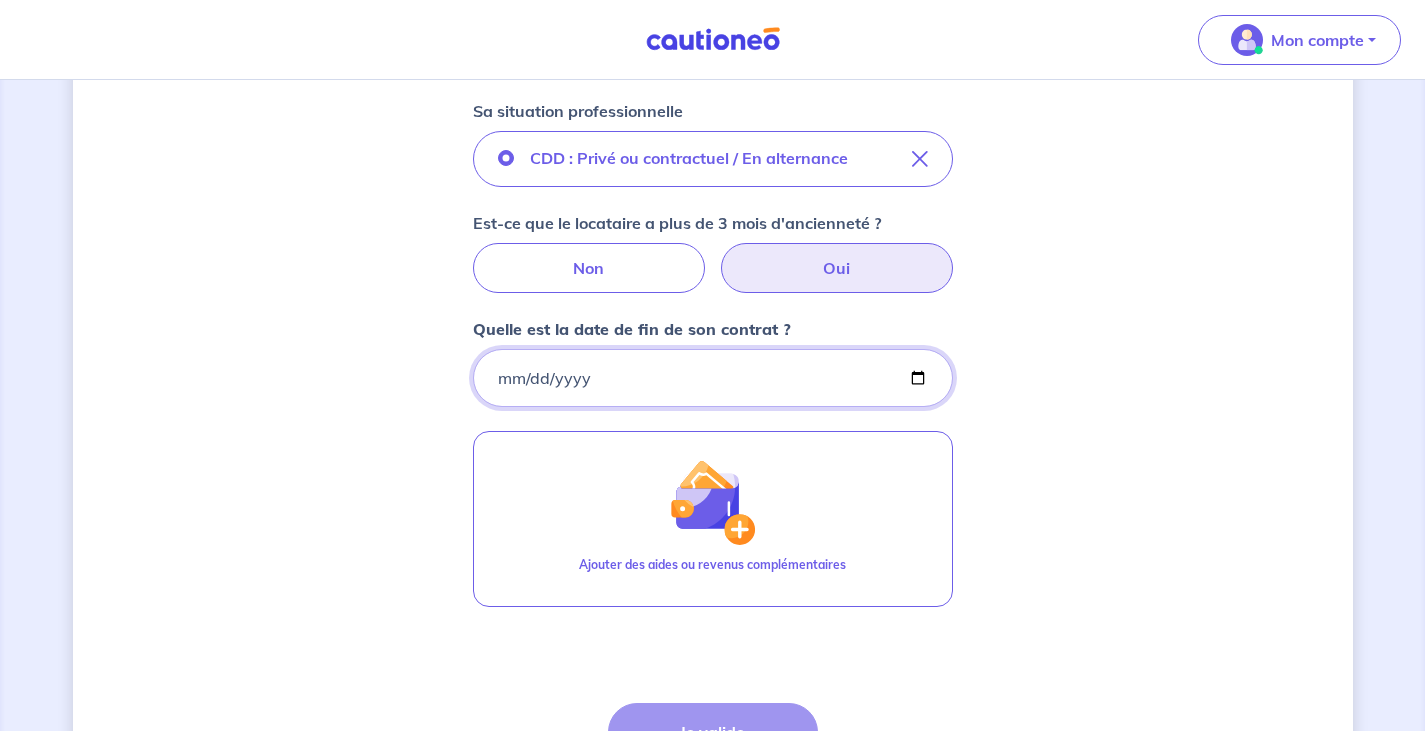 click on "Quelle est la date de fin de son contrat ?" at bounding box center (713, 378) 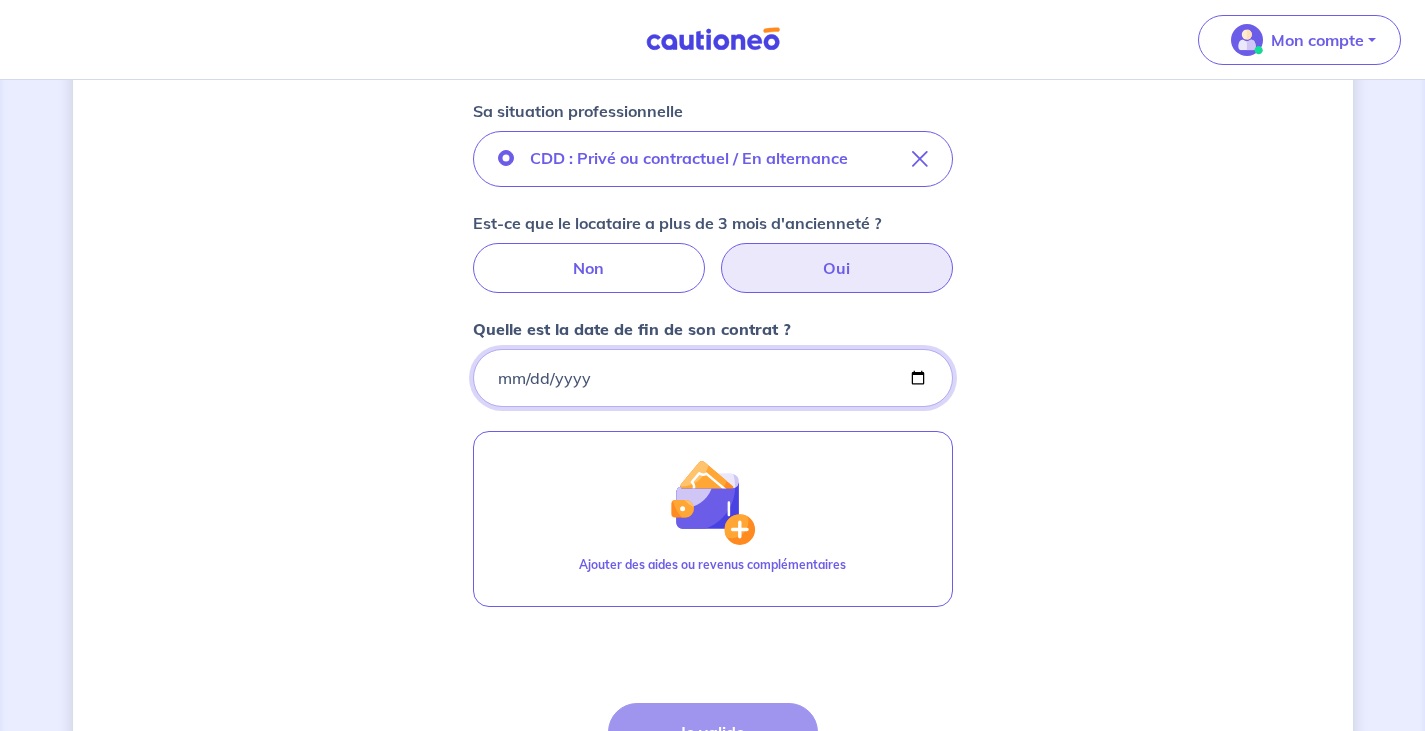 click on "Quelle est la date de fin de son contrat ?" at bounding box center (713, 378) 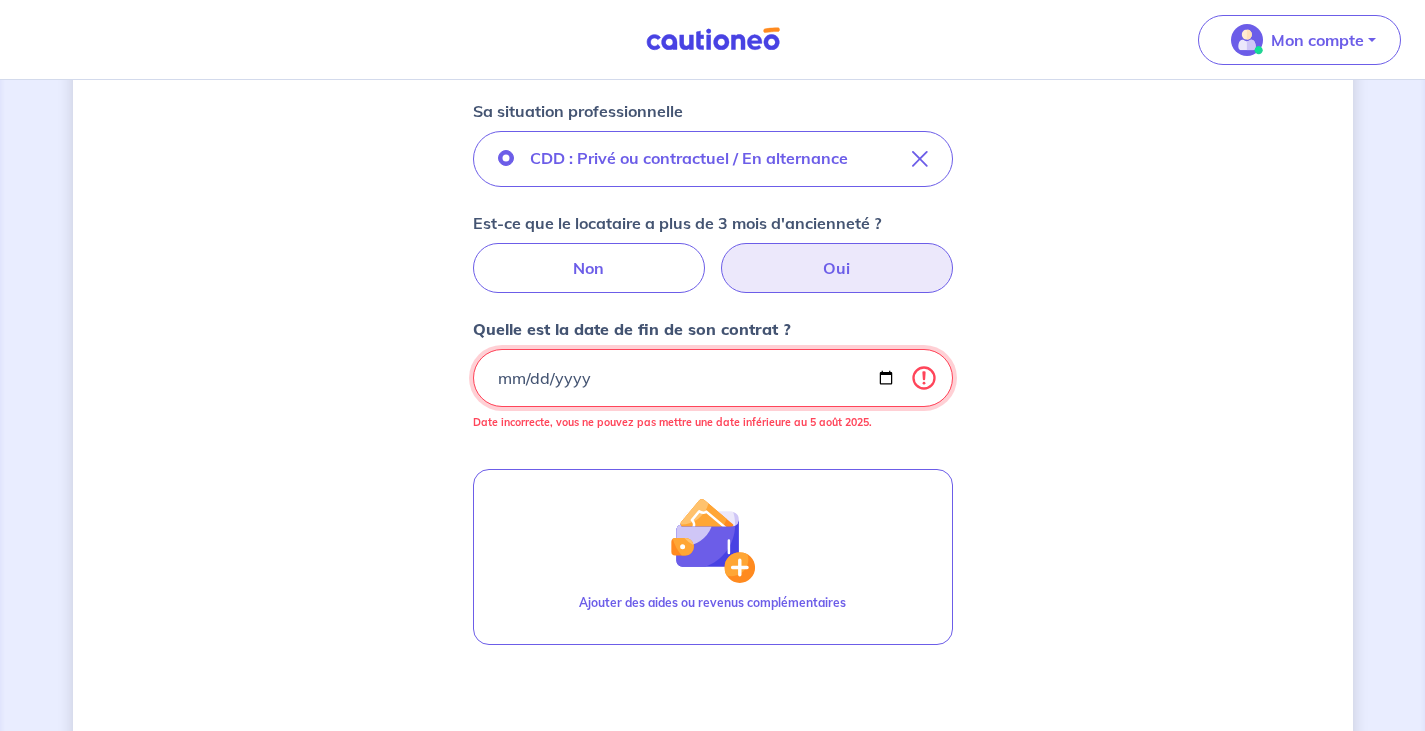 type on "[DATE]" 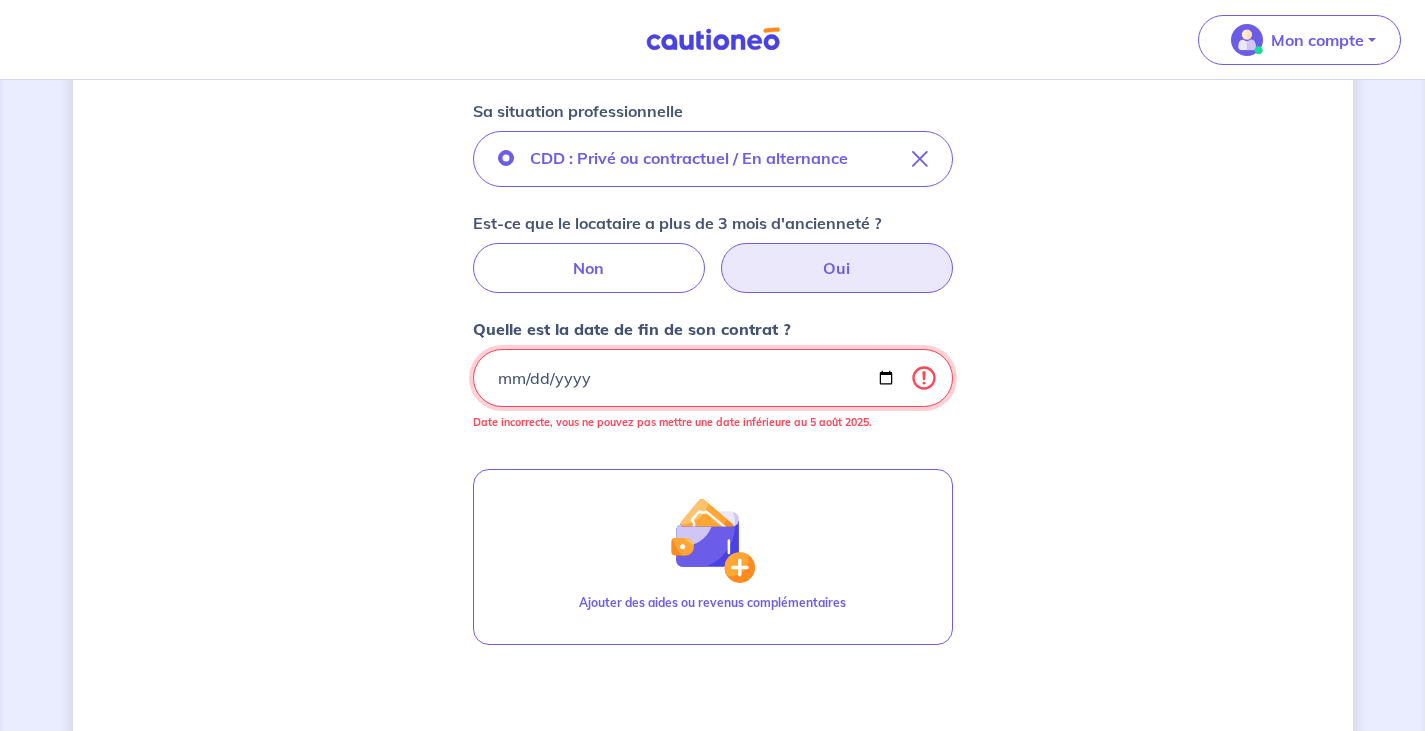 click on "[DATE]" at bounding box center (713, 378) 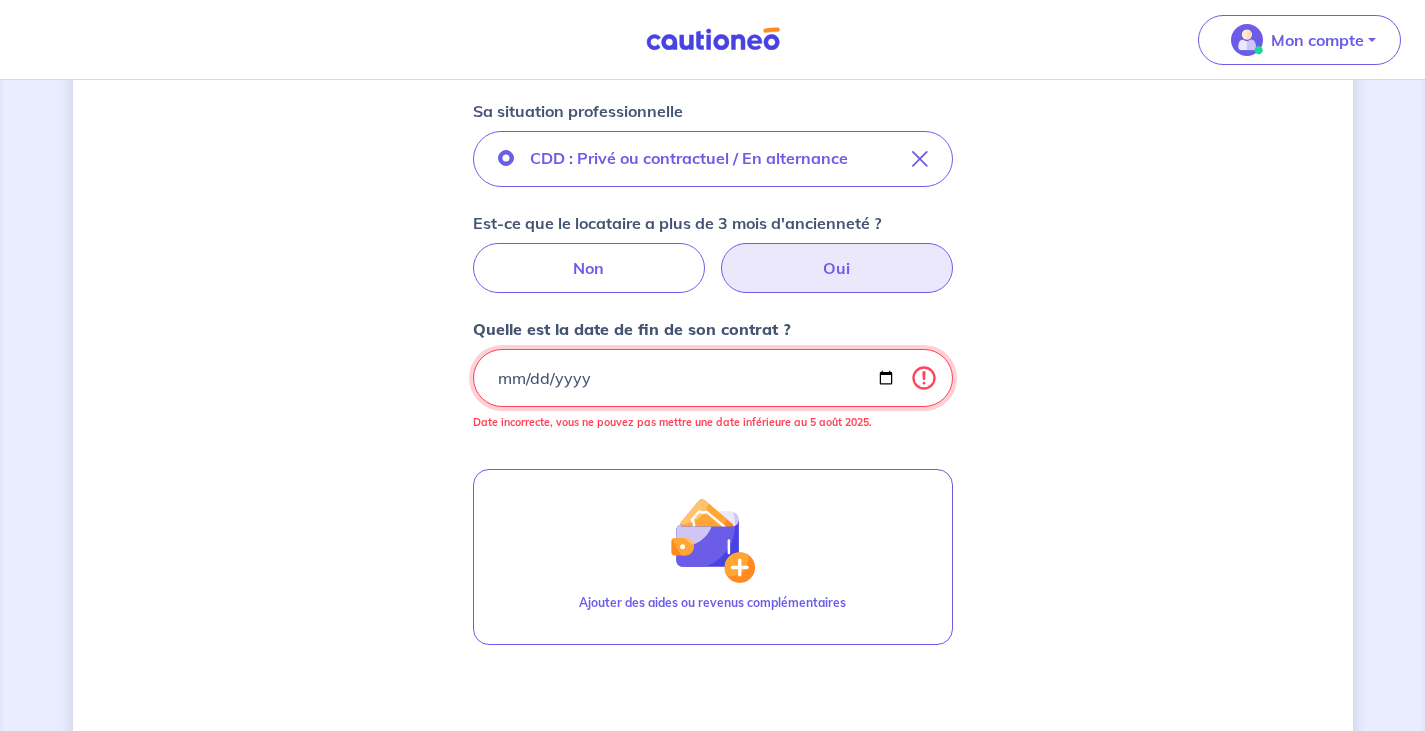 type on "[DATE]" 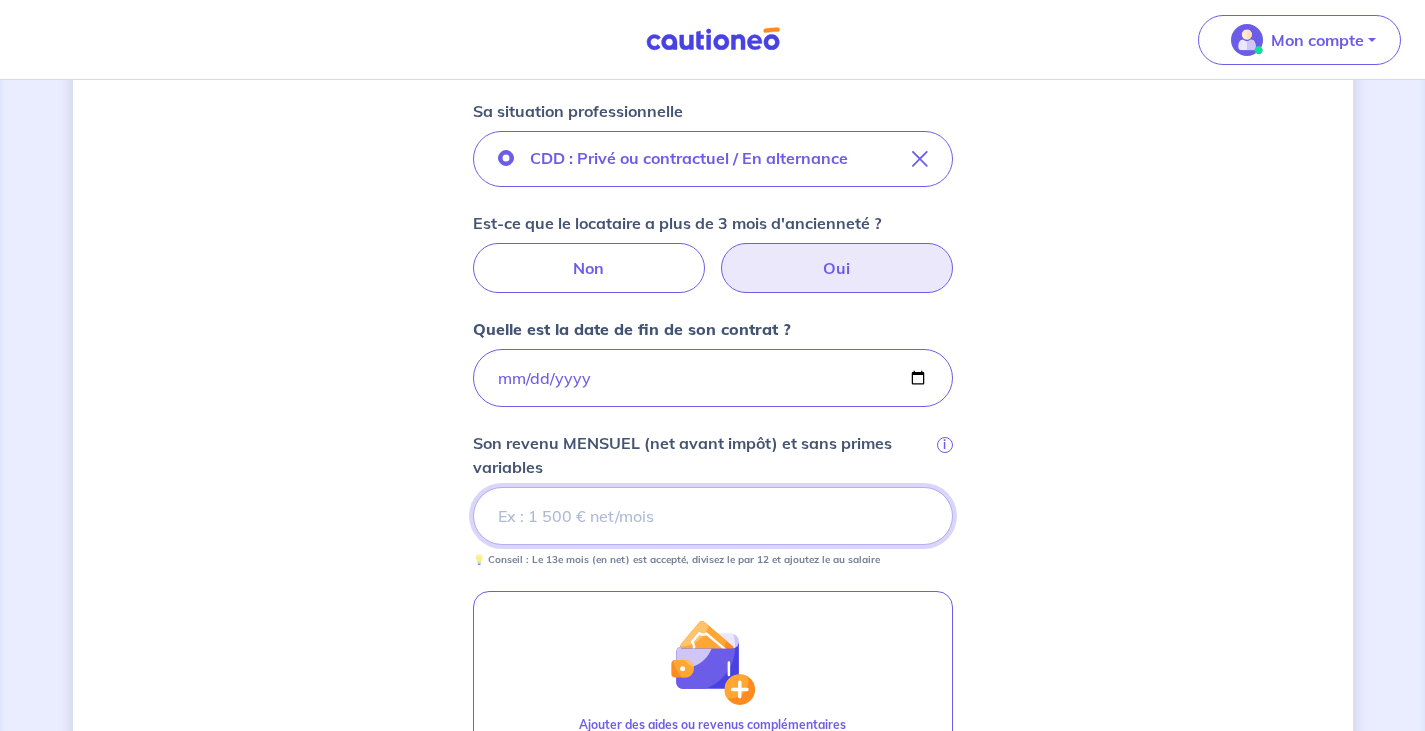 click on "Son revenu MENSUEL (net avant impôt) et sans primes variables i" at bounding box center (713, 516) 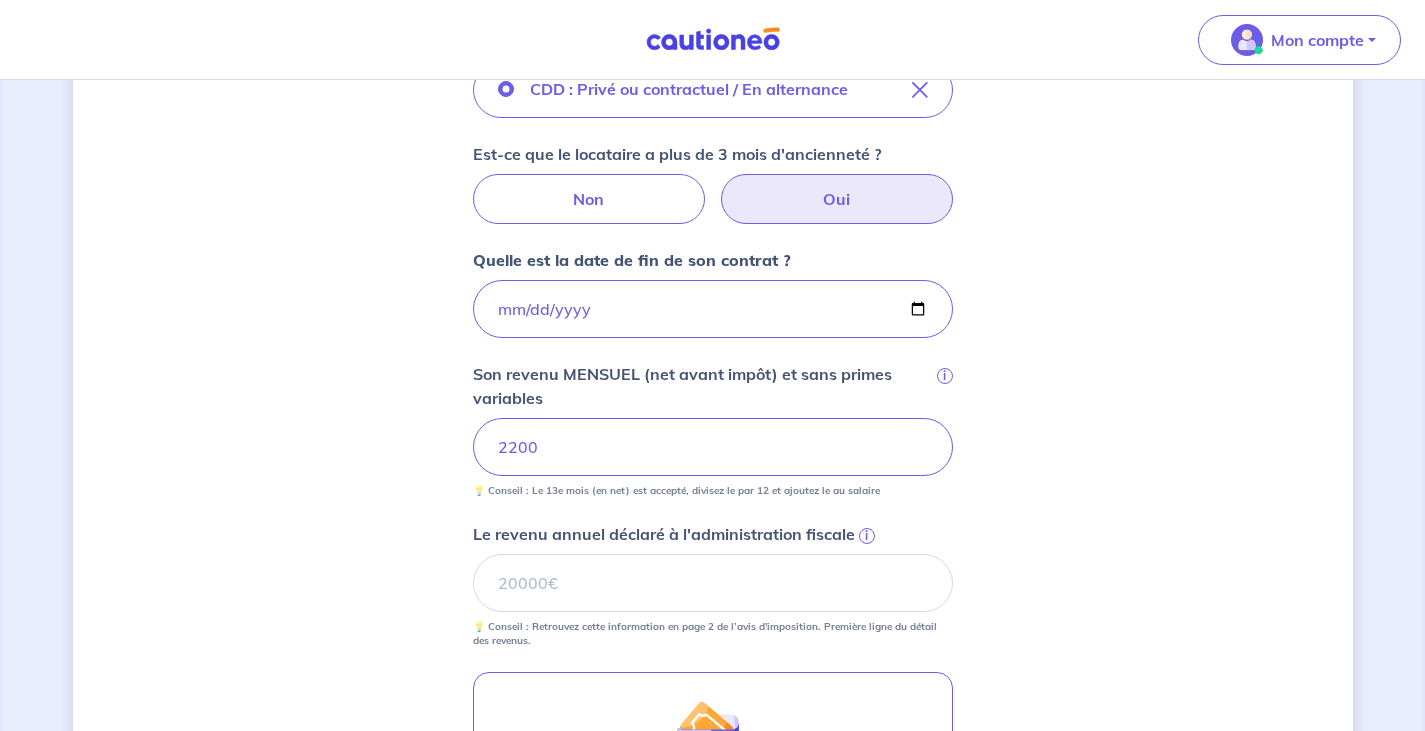scroll, scrollTop: 769, scrollLeft: 0, axis: vertical 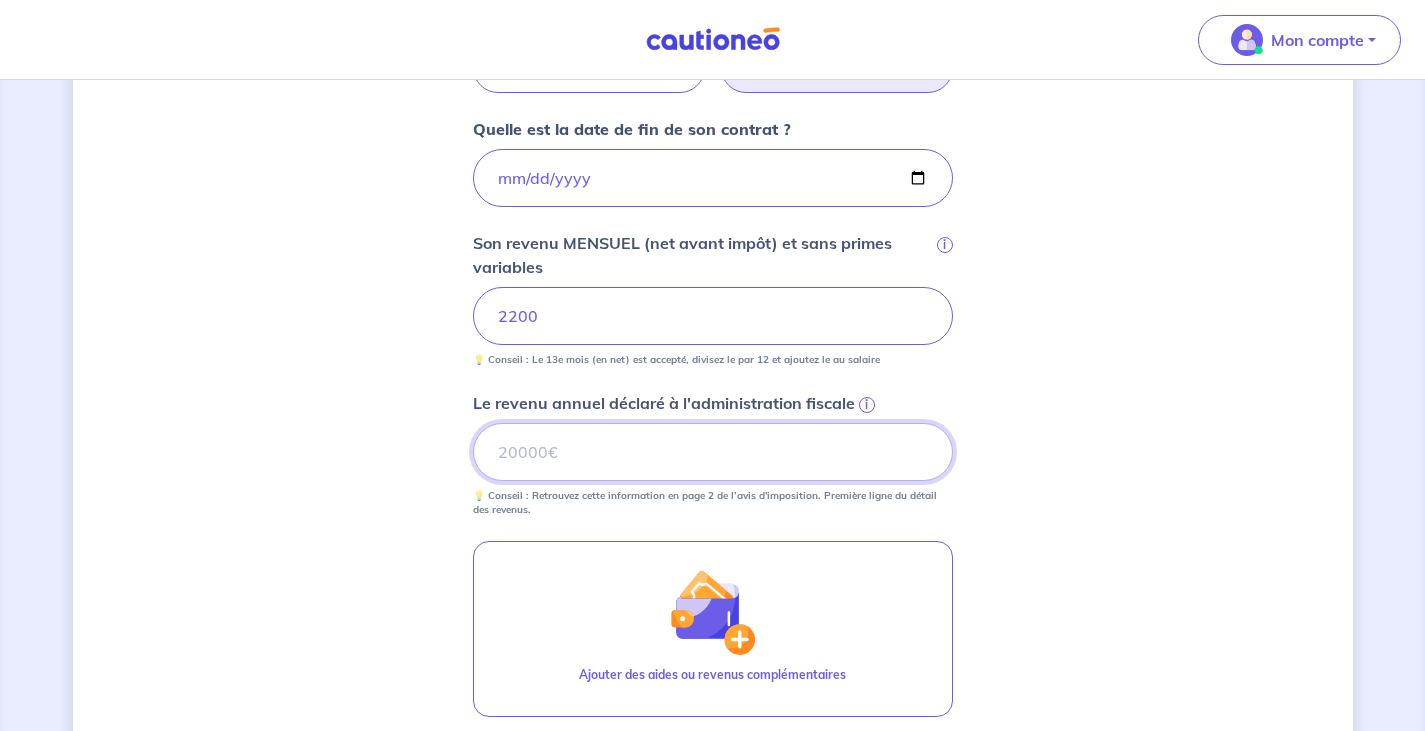 click on "Le revenu annuel déclaré à l'administration fiscale i" at bounding box center [713, 452] 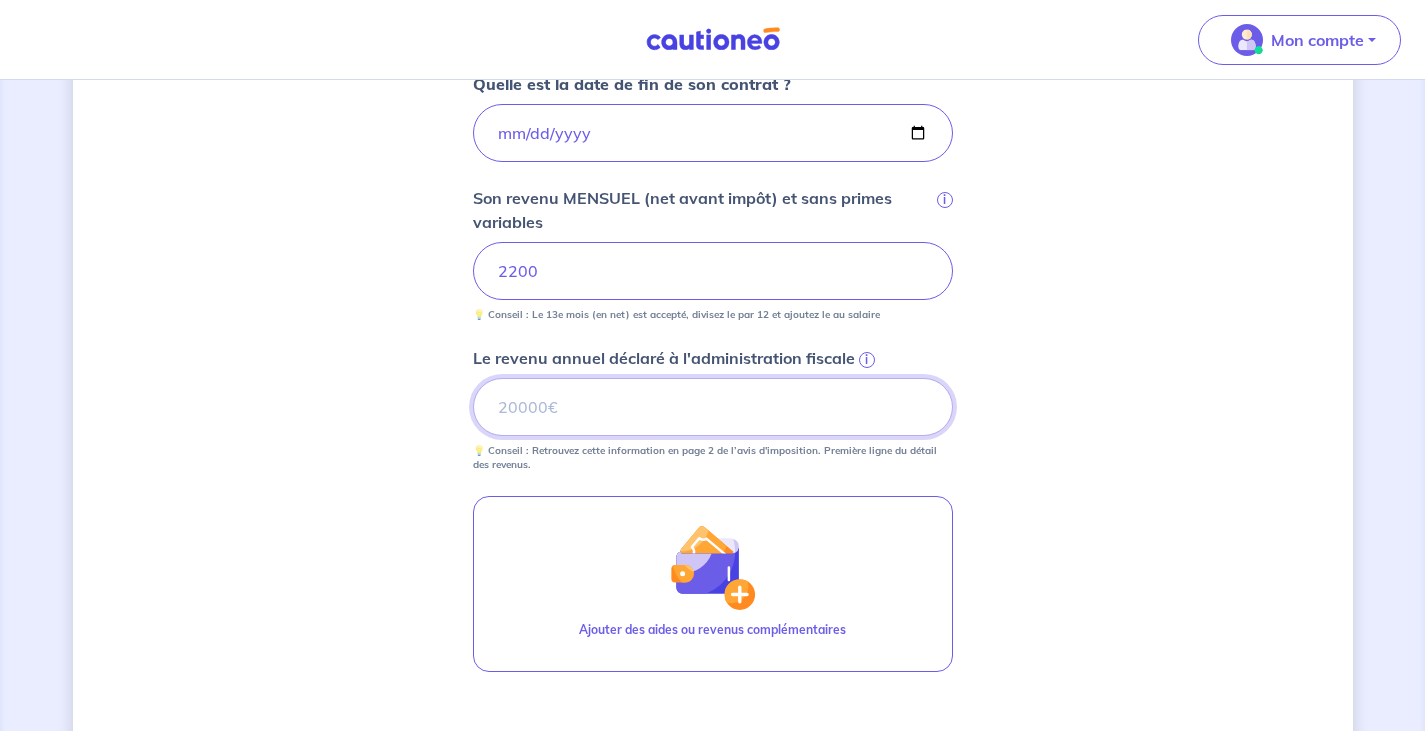 scroll, scrollTop: 879, scrollLeft: 0, axis: vertical 